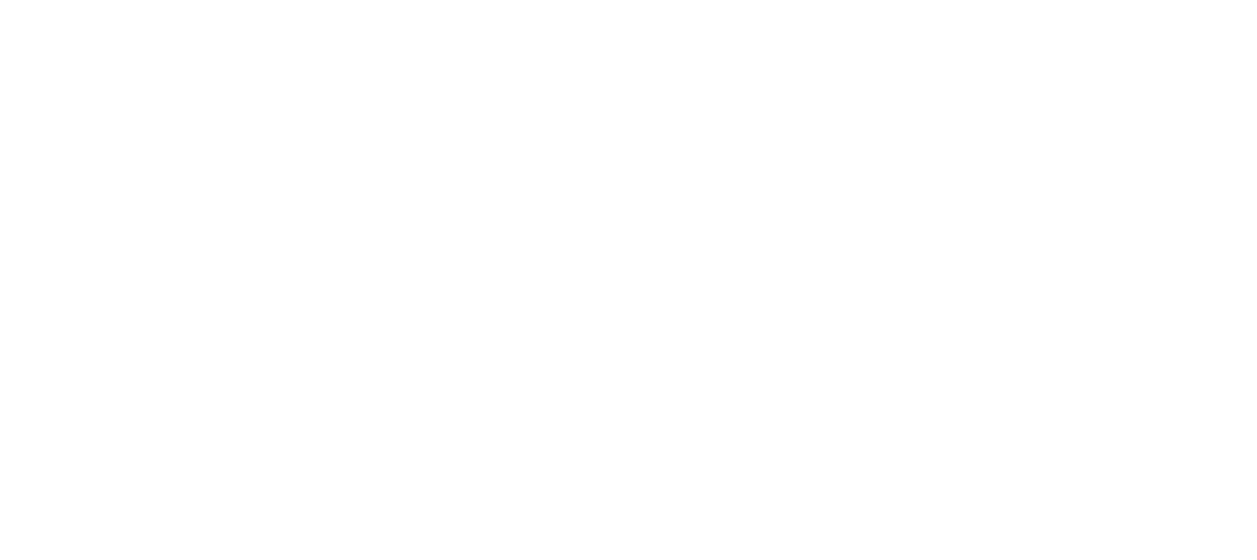 scroll, scrollTop: 0, scrollLeft: 0, axis: both 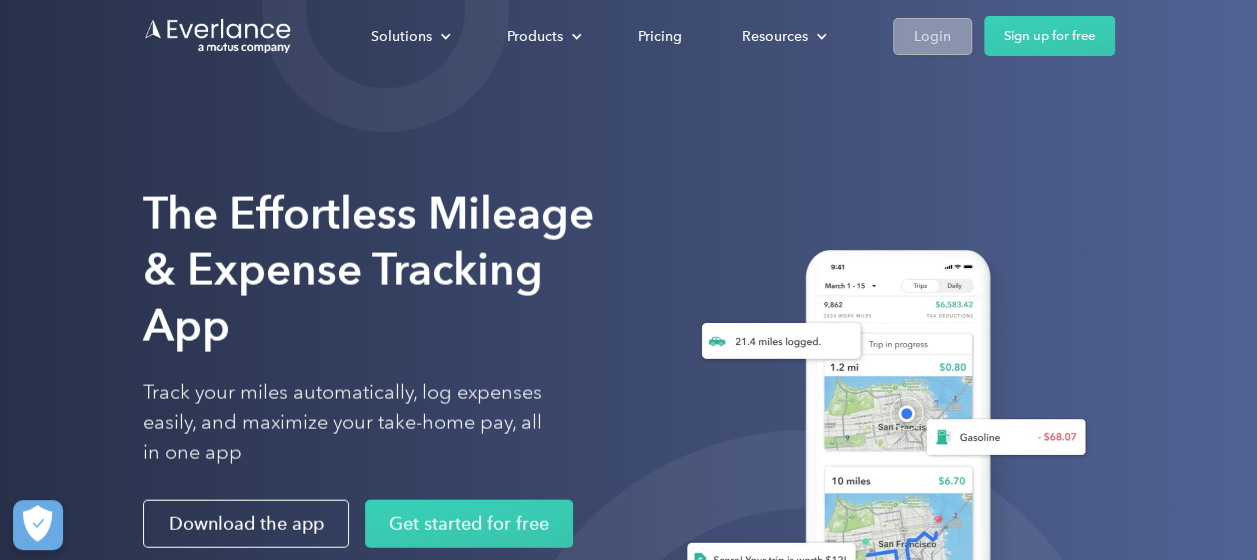click on "Login" at bounding box center (932, 36) 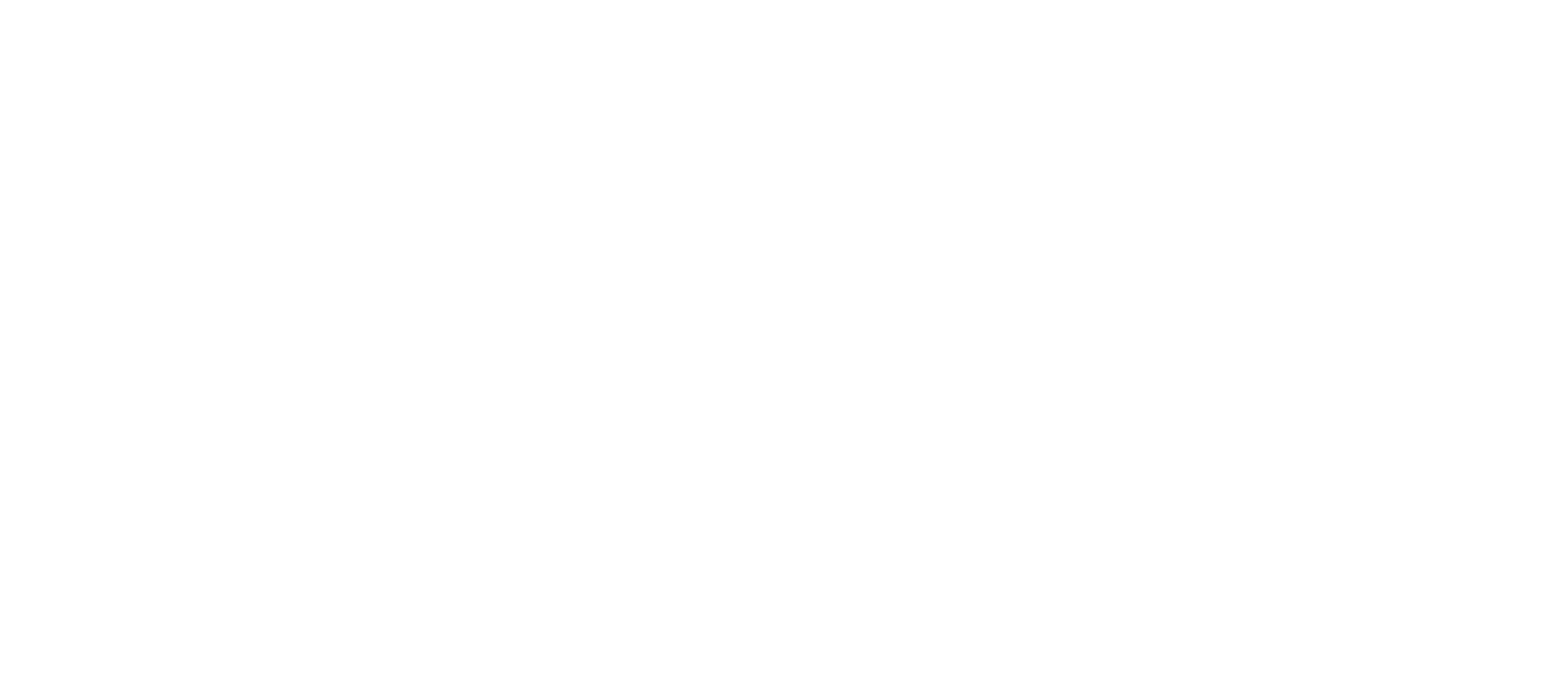 scroll, scrollTop: 0, scrollLeft: 0, axis: both 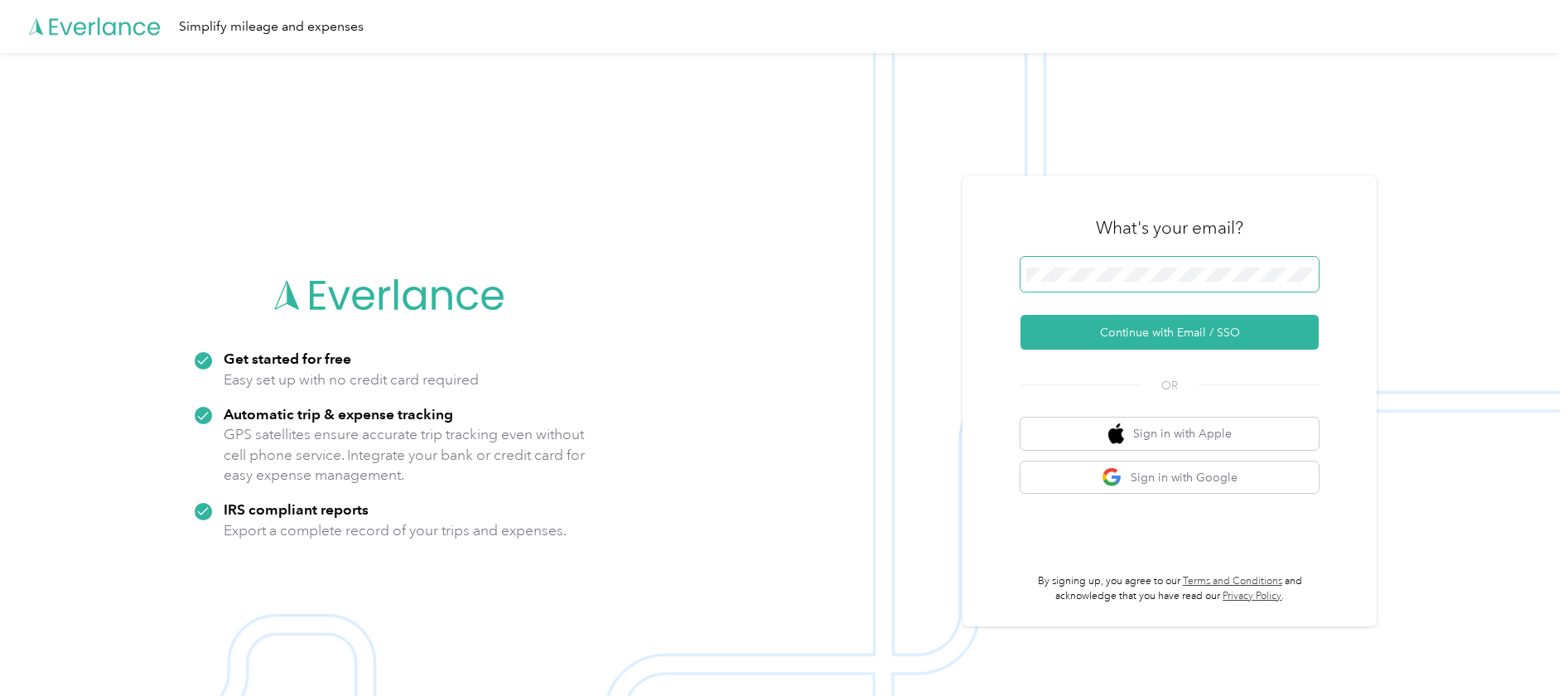 click at bounding box center [1170, 274] 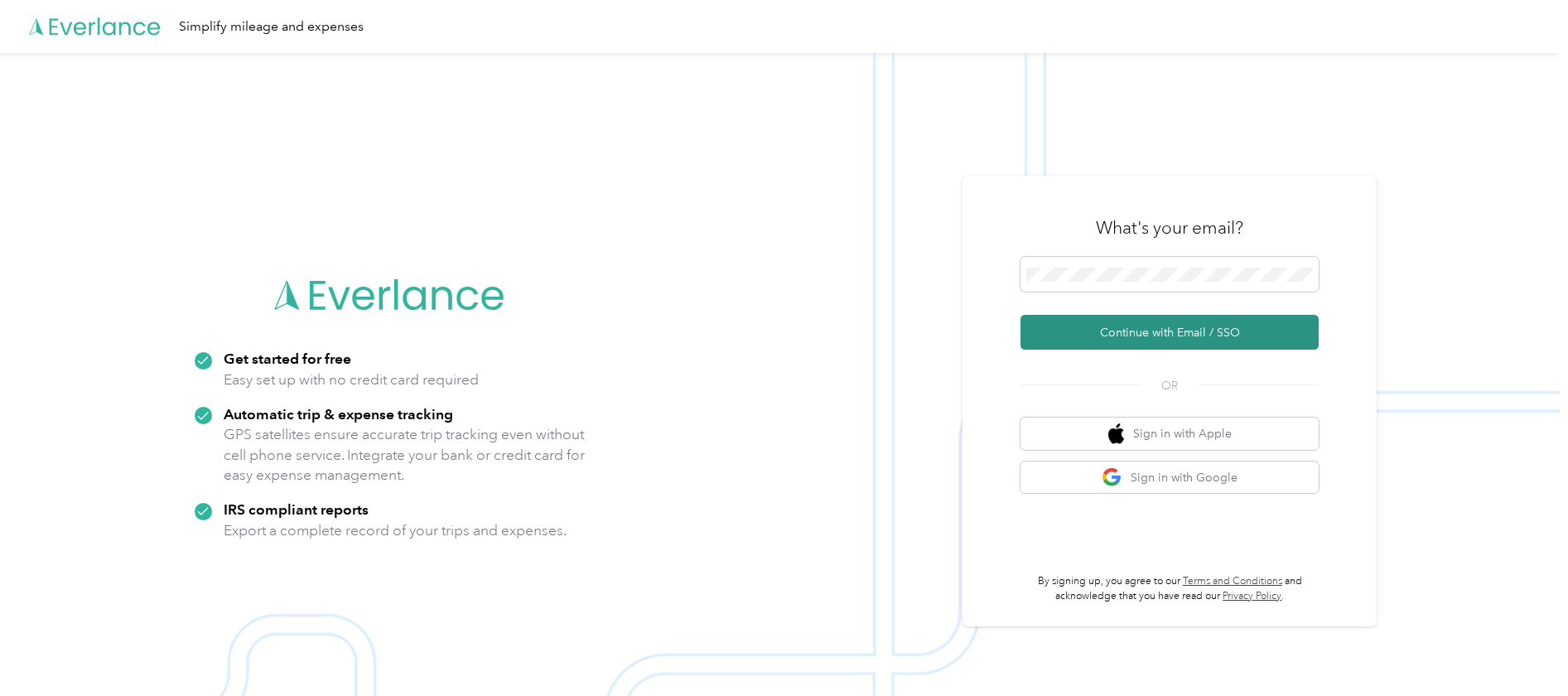click on "Continue with Email / SSO" at bounding box center (1170, 332) 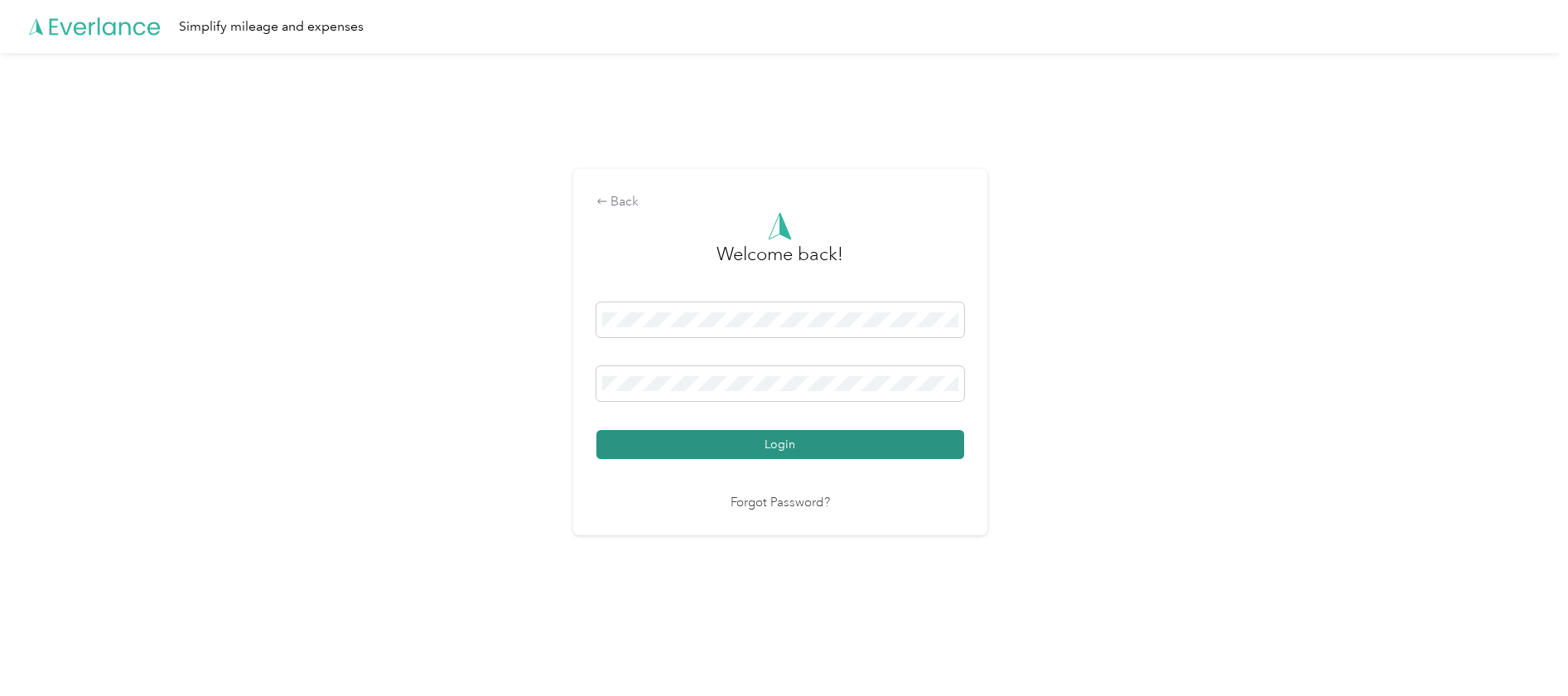 click on "Login" at bounding box center [780, 444] 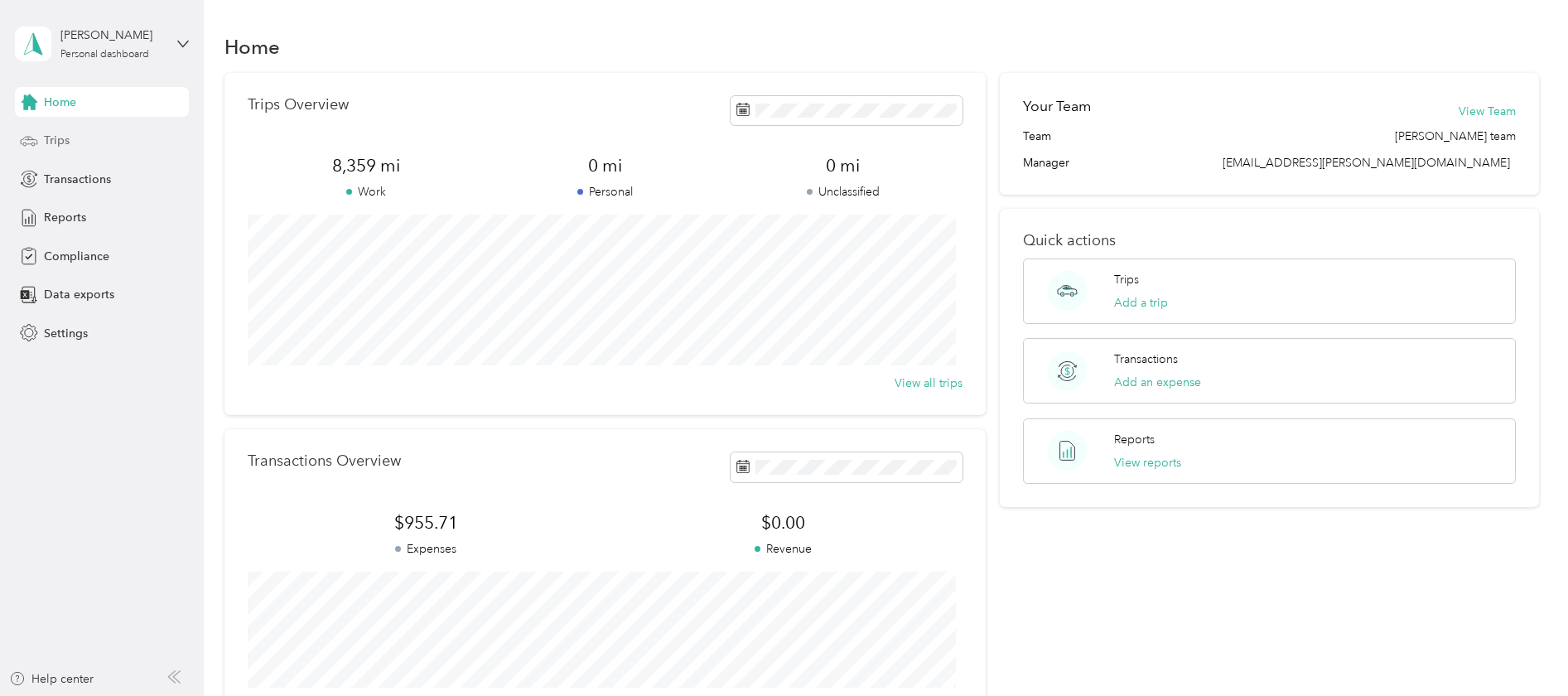 click on "Trips" at bounding box center (102, 141) 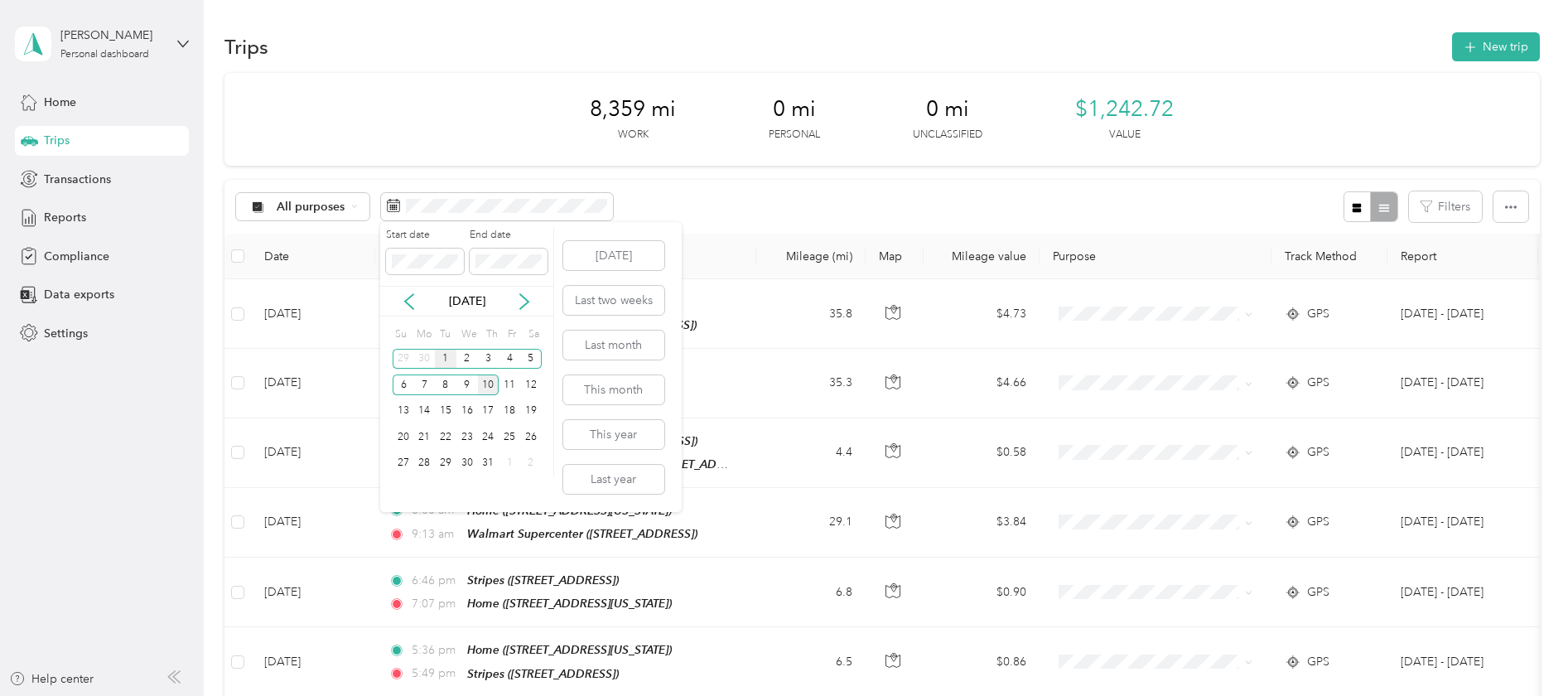 click on "1" at bounding box center (446, 359) 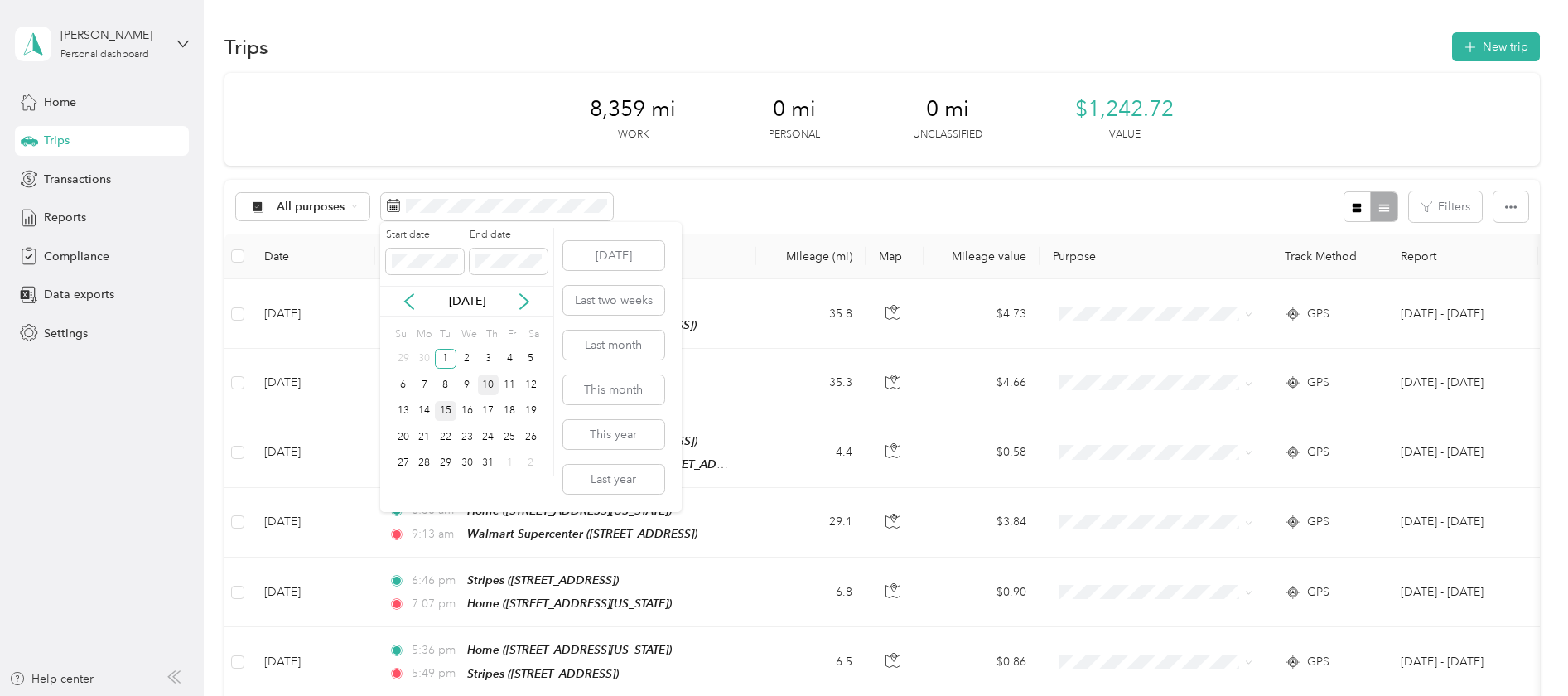 click on "15" at bounding box center [446, 411] 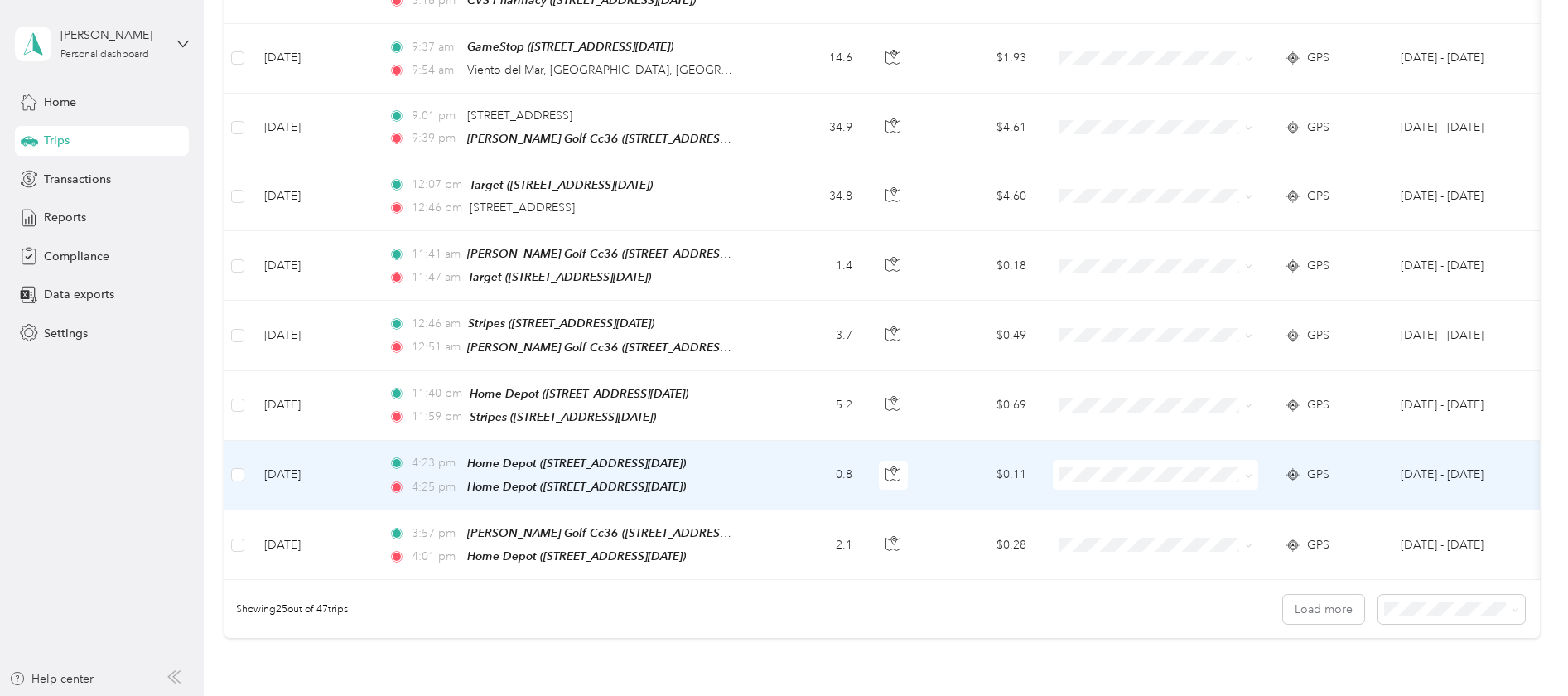 scroll, scrollTop: 1491, scrollLeft: 0, axis: vertical 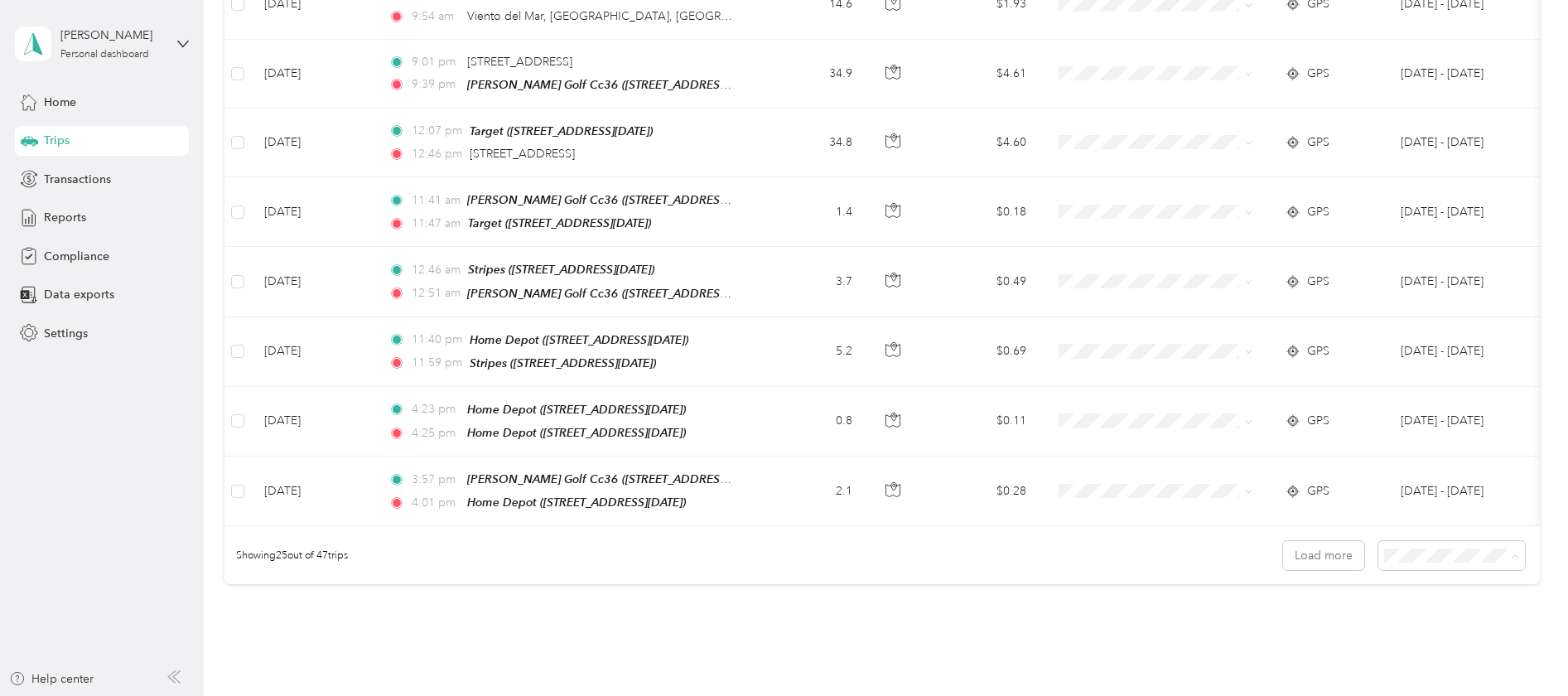 click on "50 per load" at bounding box center [1410, 599] 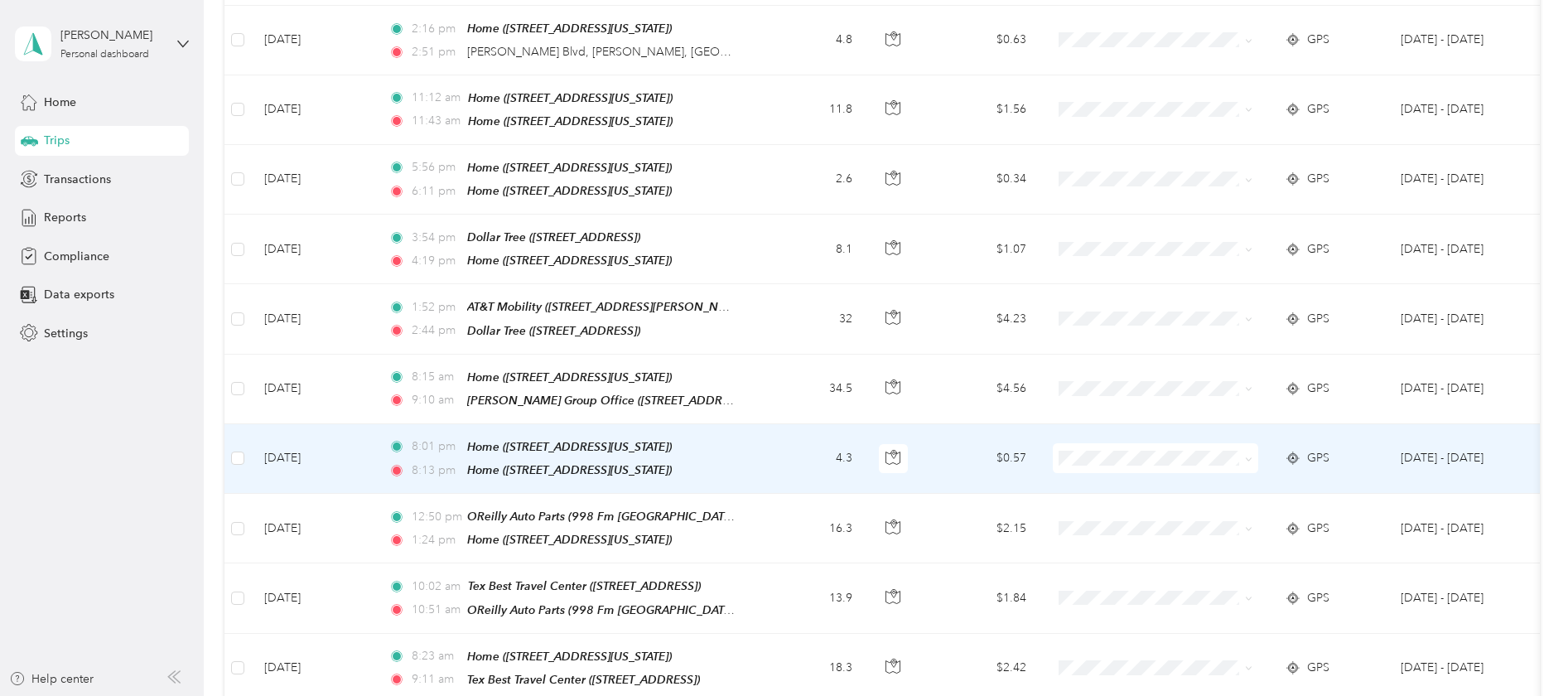 scroll, scrollTop: 2859, scrollLeft: 0, axis: vertical 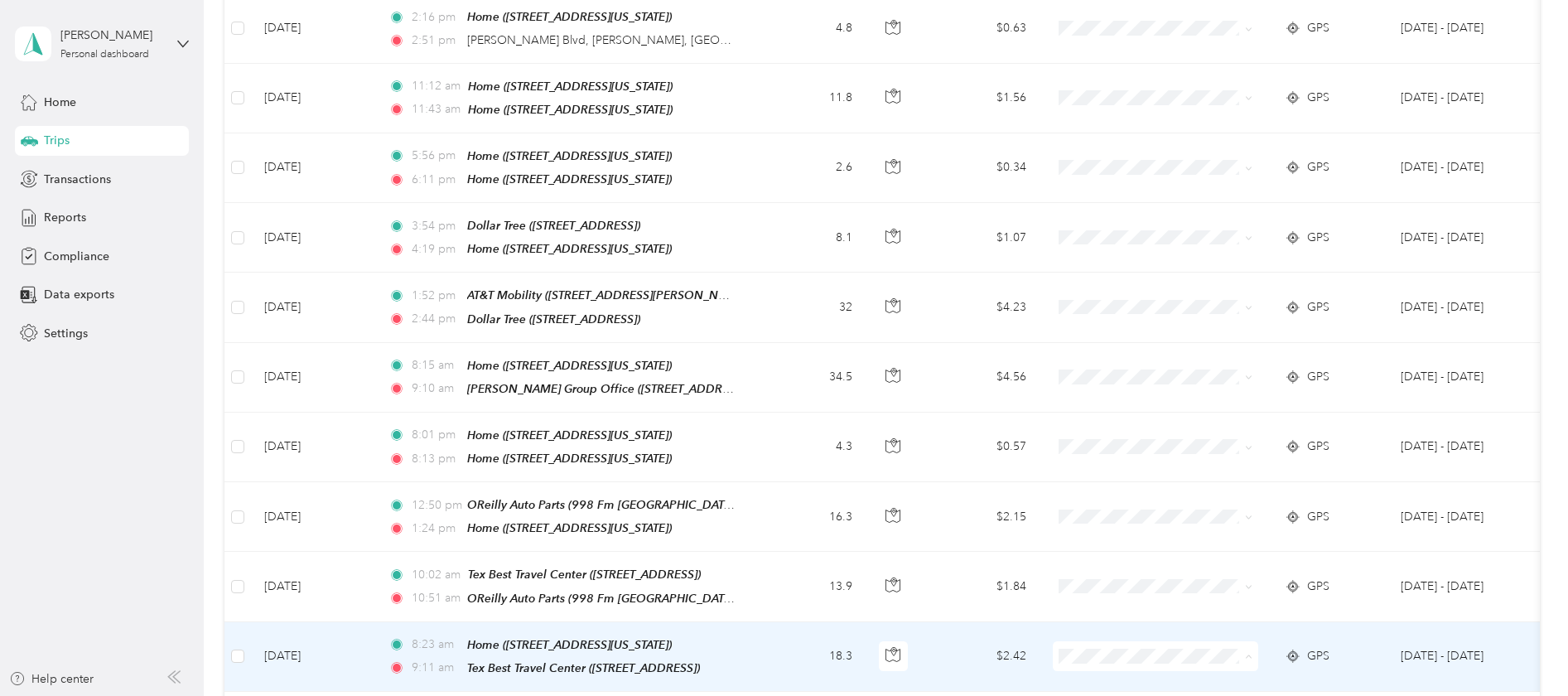 click on "Acosta" at bounding box center (1170, 620) 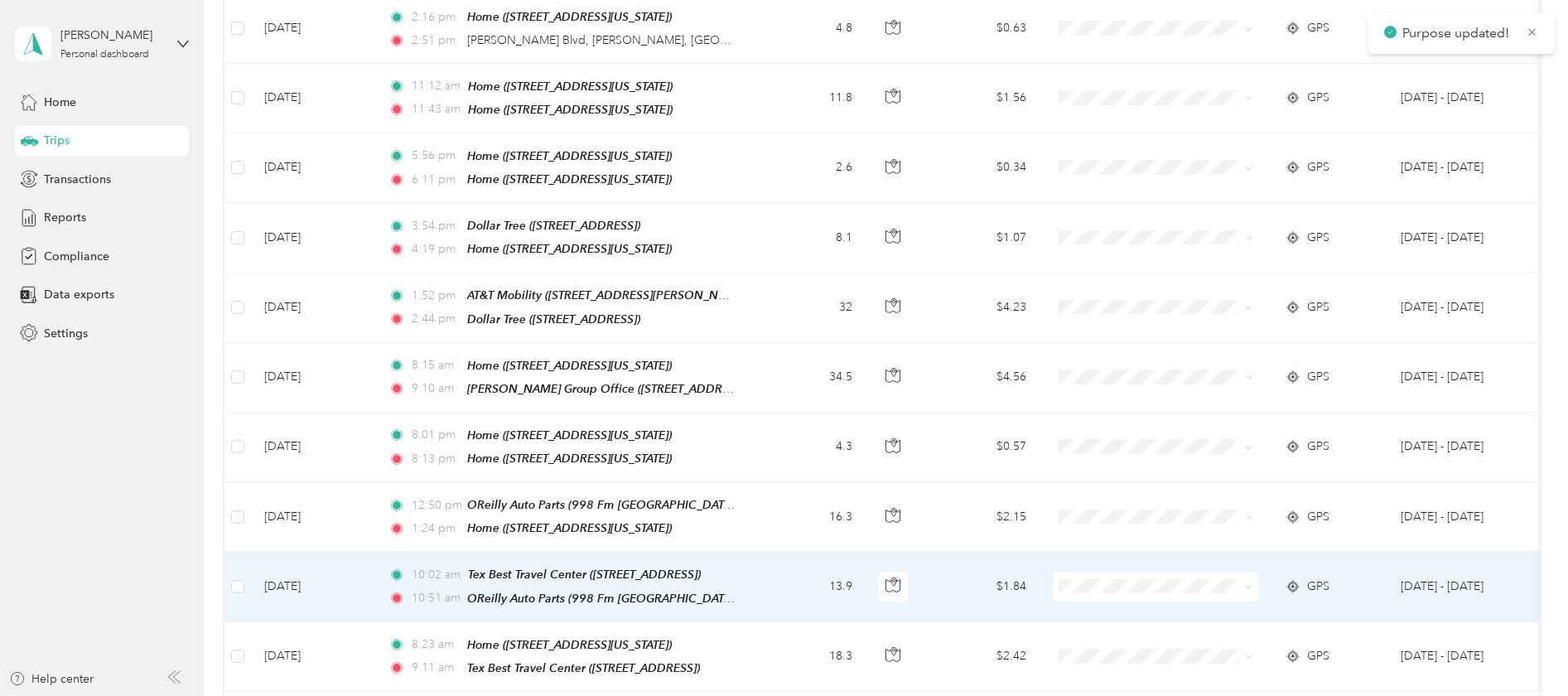 click on "Acosta" at bounding box center (1170, 550) 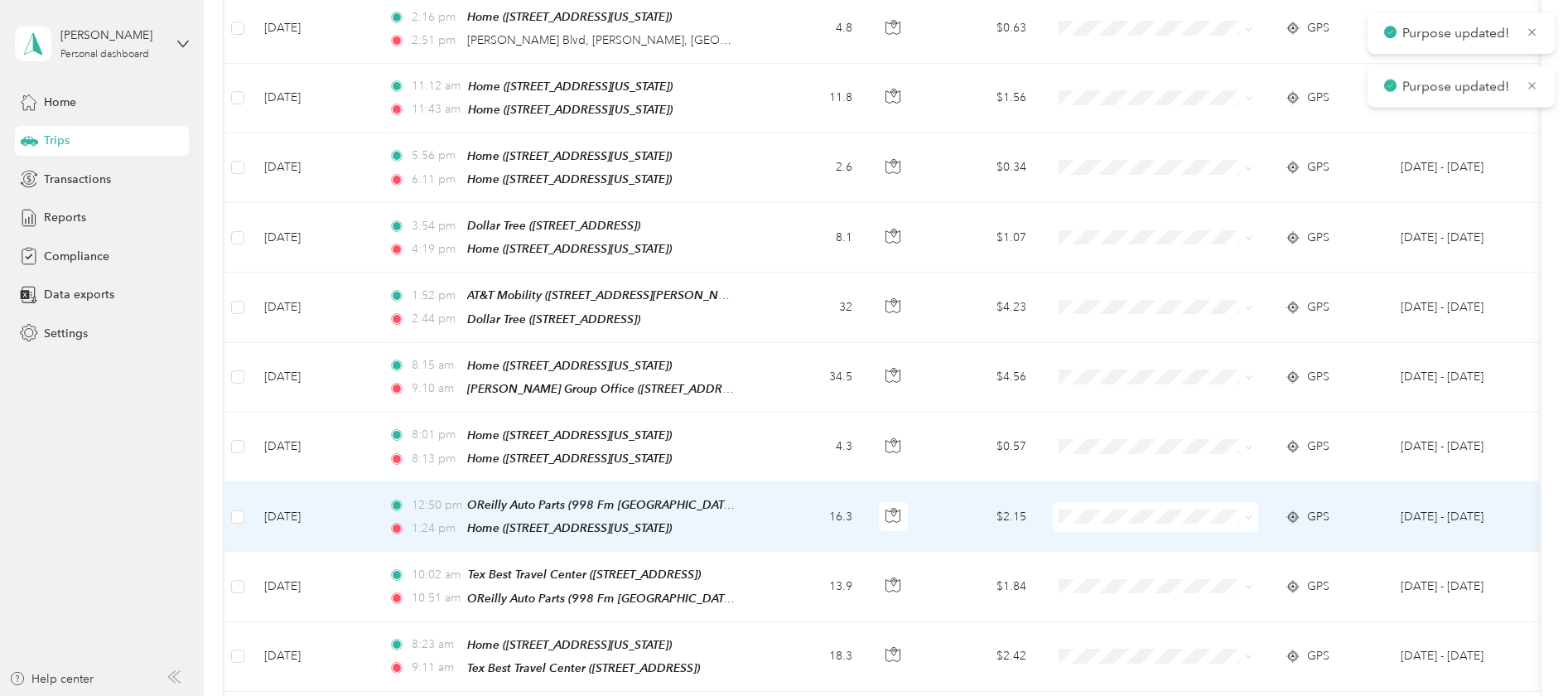 click at bounding box center (1155, 517) 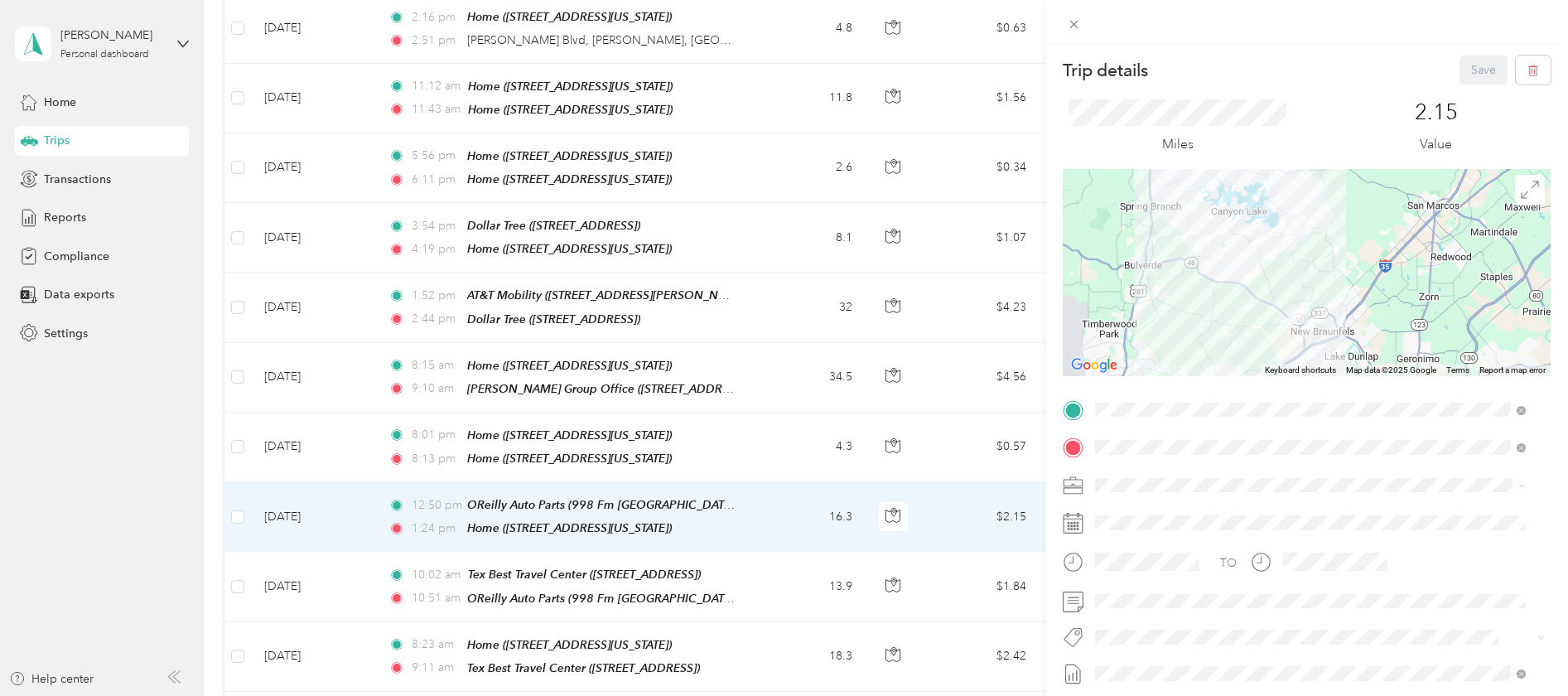 click on "Trip details Save This trip cannot be edited because it is either under review, approved, or paid. Contact your Team Manager to edit it. Miles 2.15 Value  ← Move left → Move right ↑ Move up ↓ Move down + Zoom in - Zoom out Home Jump left by 75% End Jump right by 75% Page Up Jump up by 75% Page Down Jump down by 75% Keyboard shortcuts Map Data Map data ©2025 Google Map data ©2025 Google 10 km  Click to toggle between metric and imperial units Terms Report a map error TO Add photo" at bounding box center [784, 348] 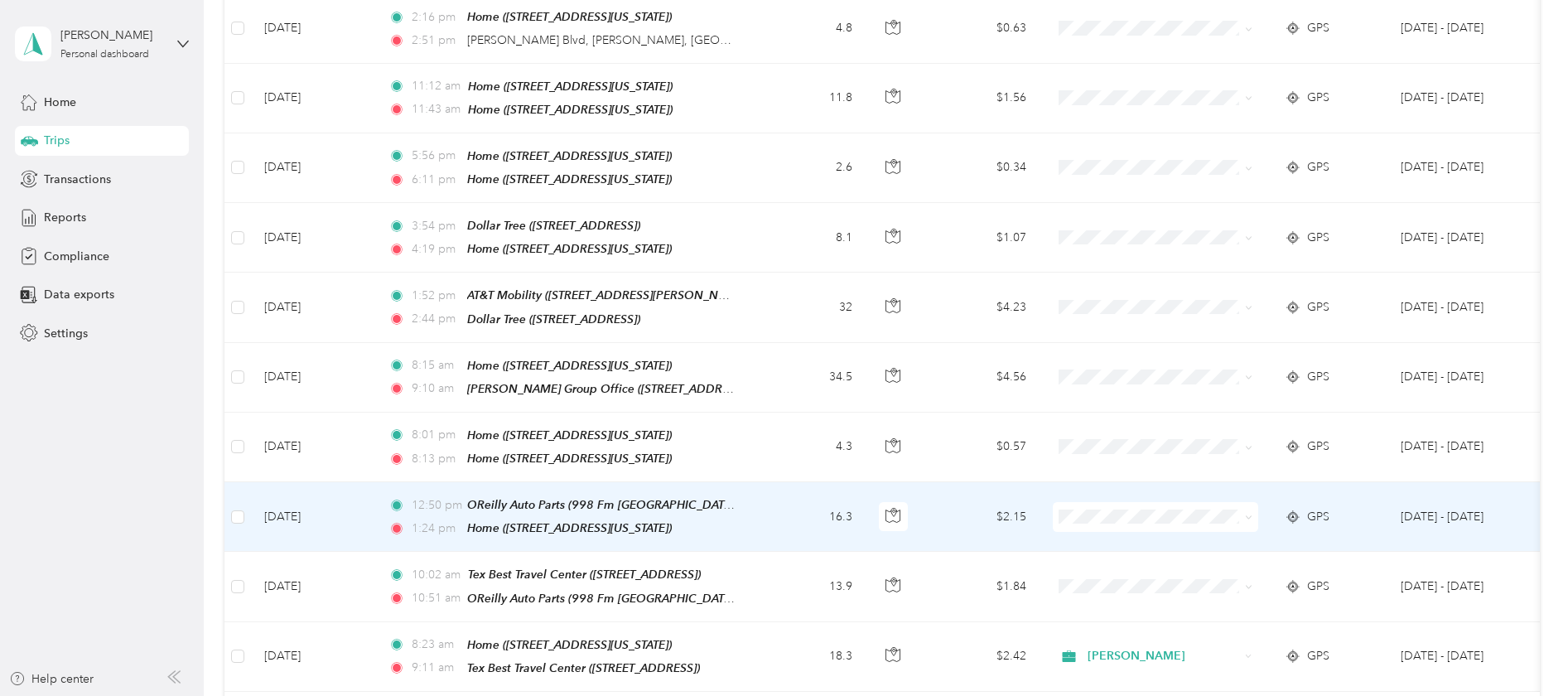 click on "Acosta" at bounding box center [1155, 483] 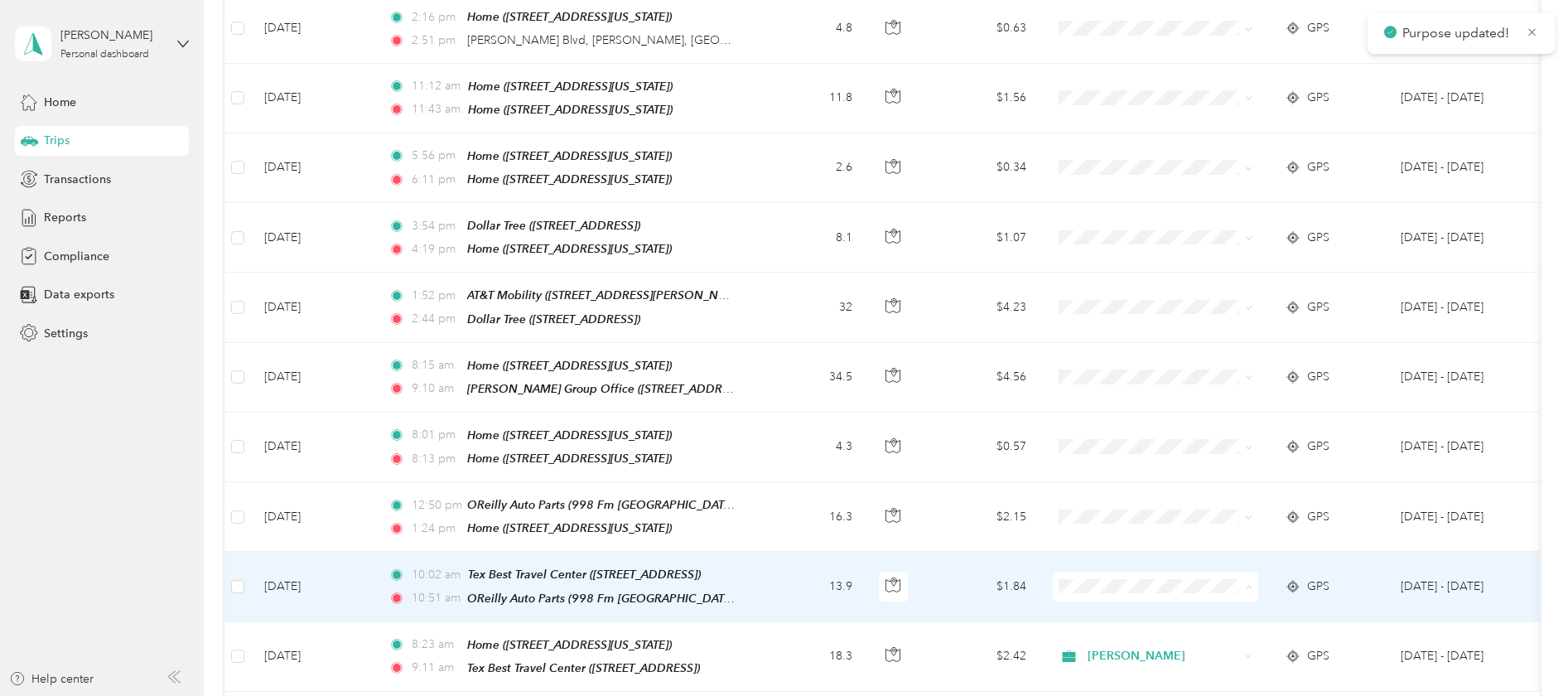 click on "Acosta" at bounding box center [1170, 552] 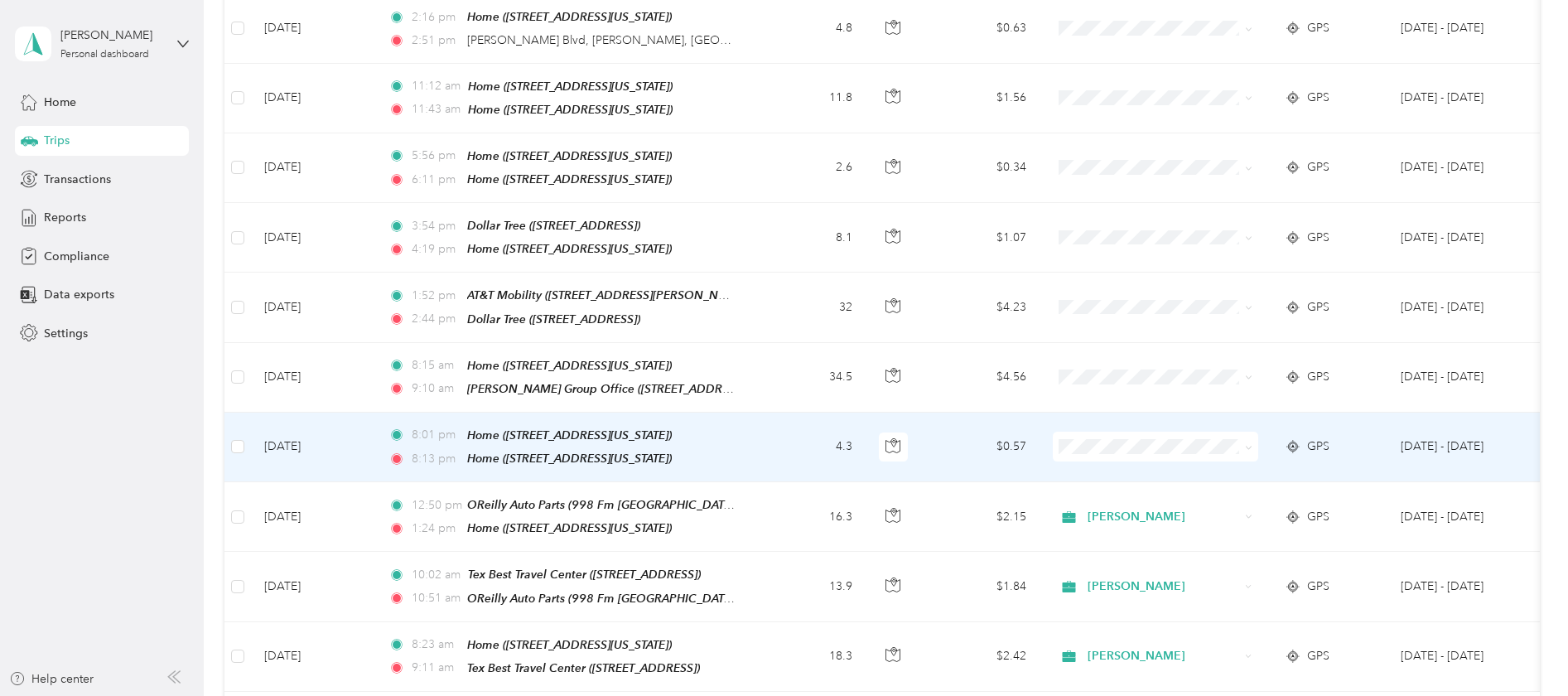 click at bounding box center [238, 447] 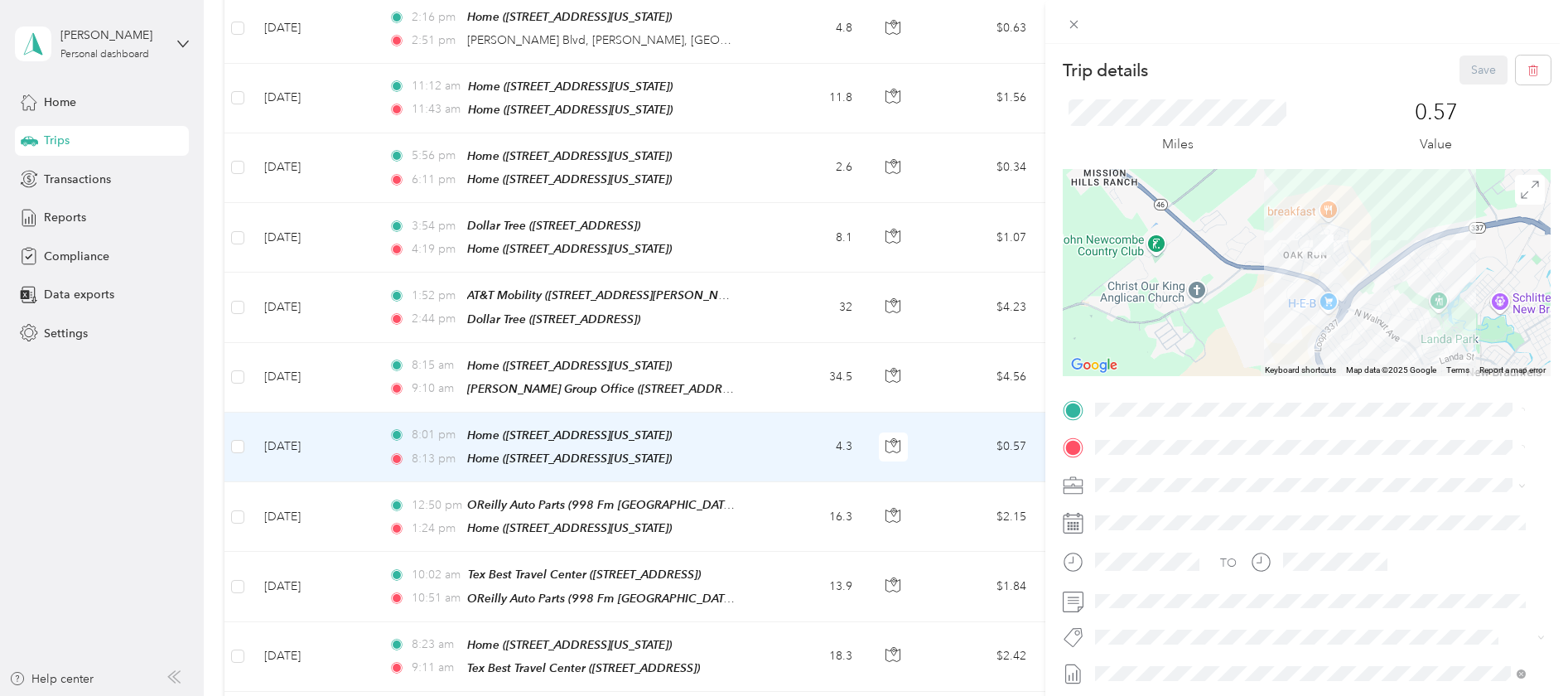 click on "Trip details Save This trip cannot be edited because it is either under review, approved, or paid. Contact your Team Manager to edit it. Miles 0.57 Value  ← Move left → Move right ↑ Move up ↓ Move down + Zoom in - Zoom out Home Jump left by 75% End Jump right by 75% Page Up Jump up by 75% Page Down Jump down by 75% Keyboard shortcuts Map Data Map data ©2025 Google Map data ©2025 Google 1 km  Click to toggle between metric and imperial units Terms Report a map error TO Add photo" at bounding box center [784, 348] 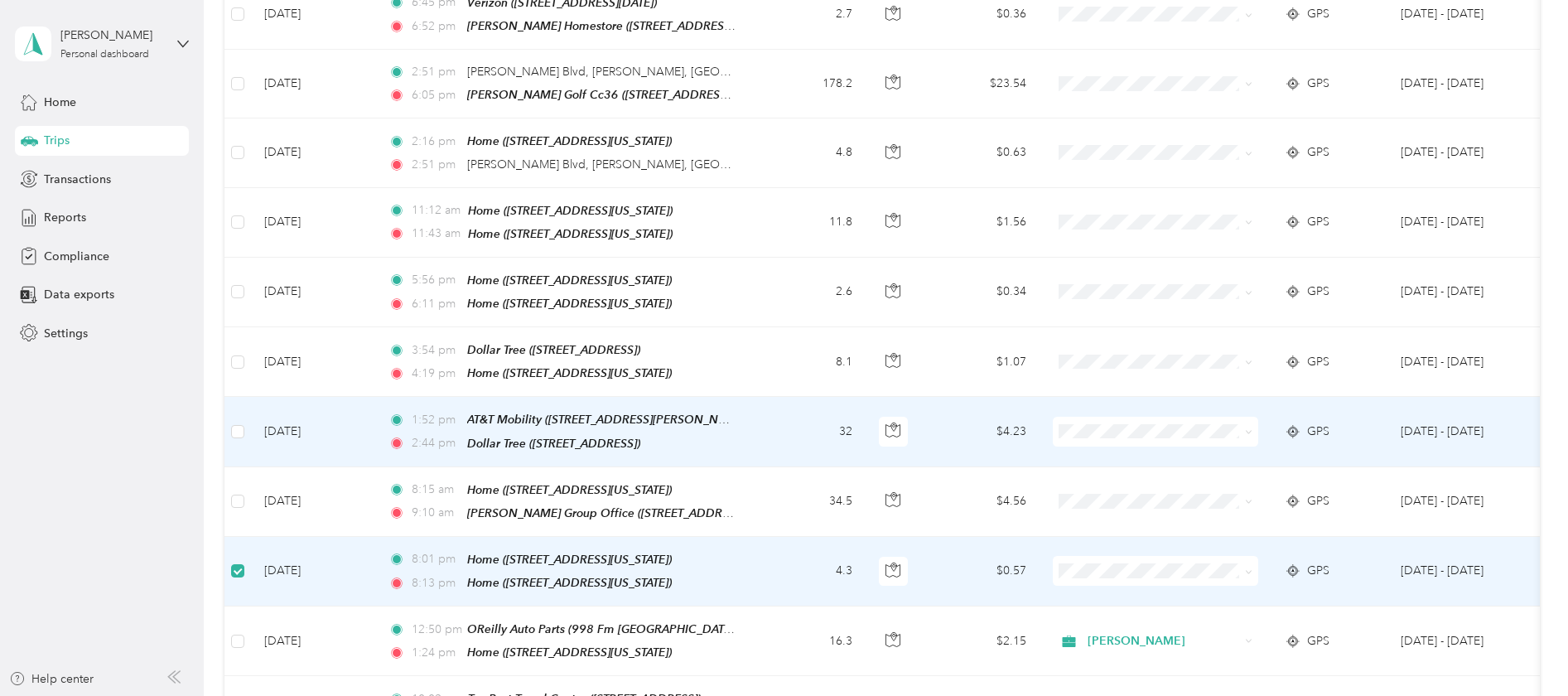 scroll, scrollTop: 2608, scrollLeft: 0, axis: vertical 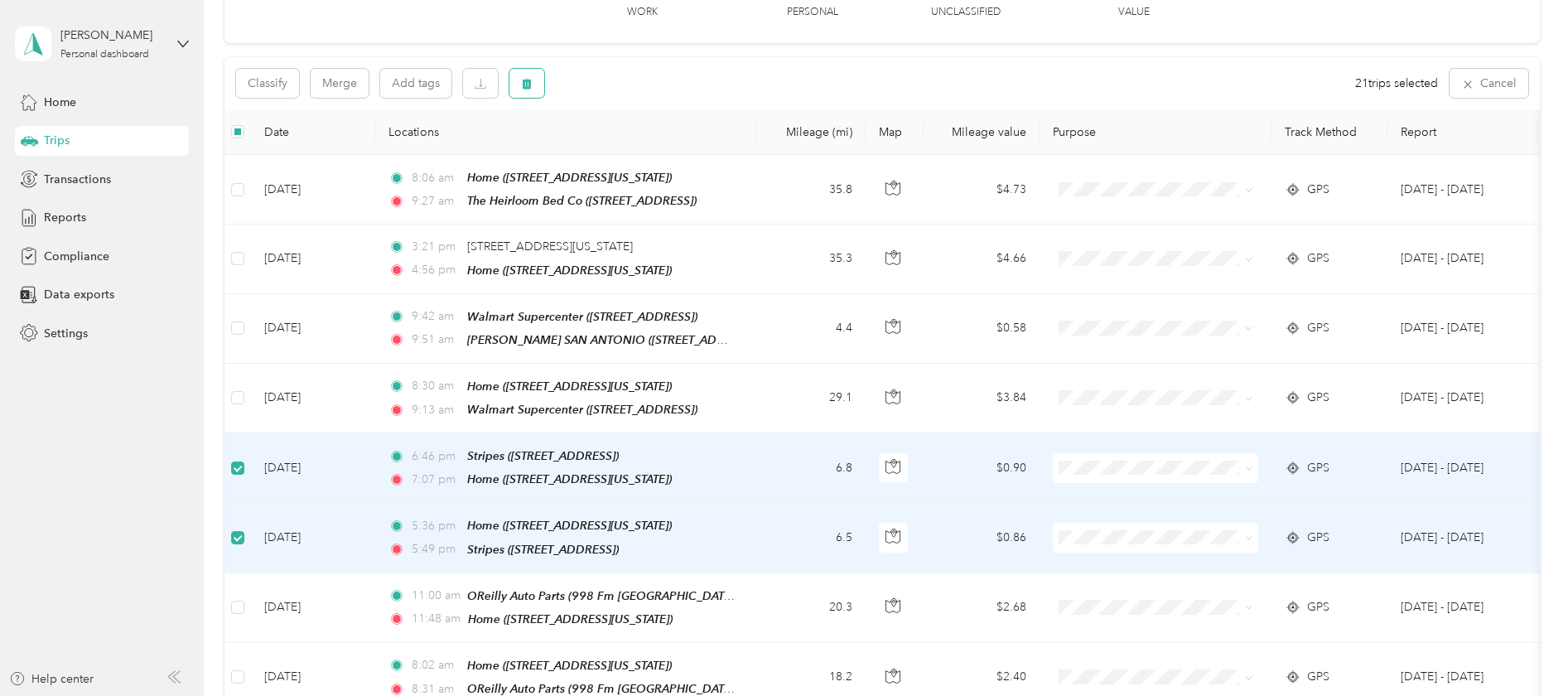 click 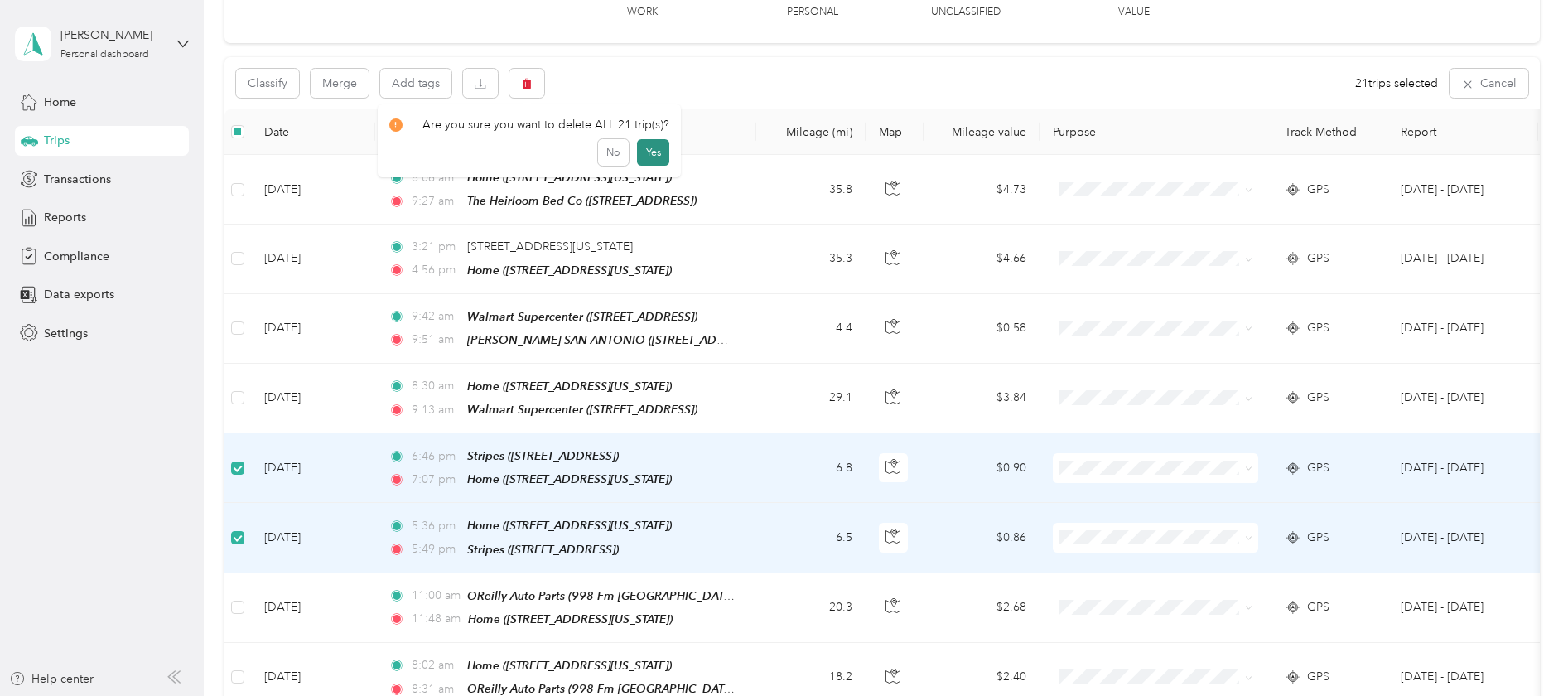 click on "Yes" at bounding box center (653, 152) 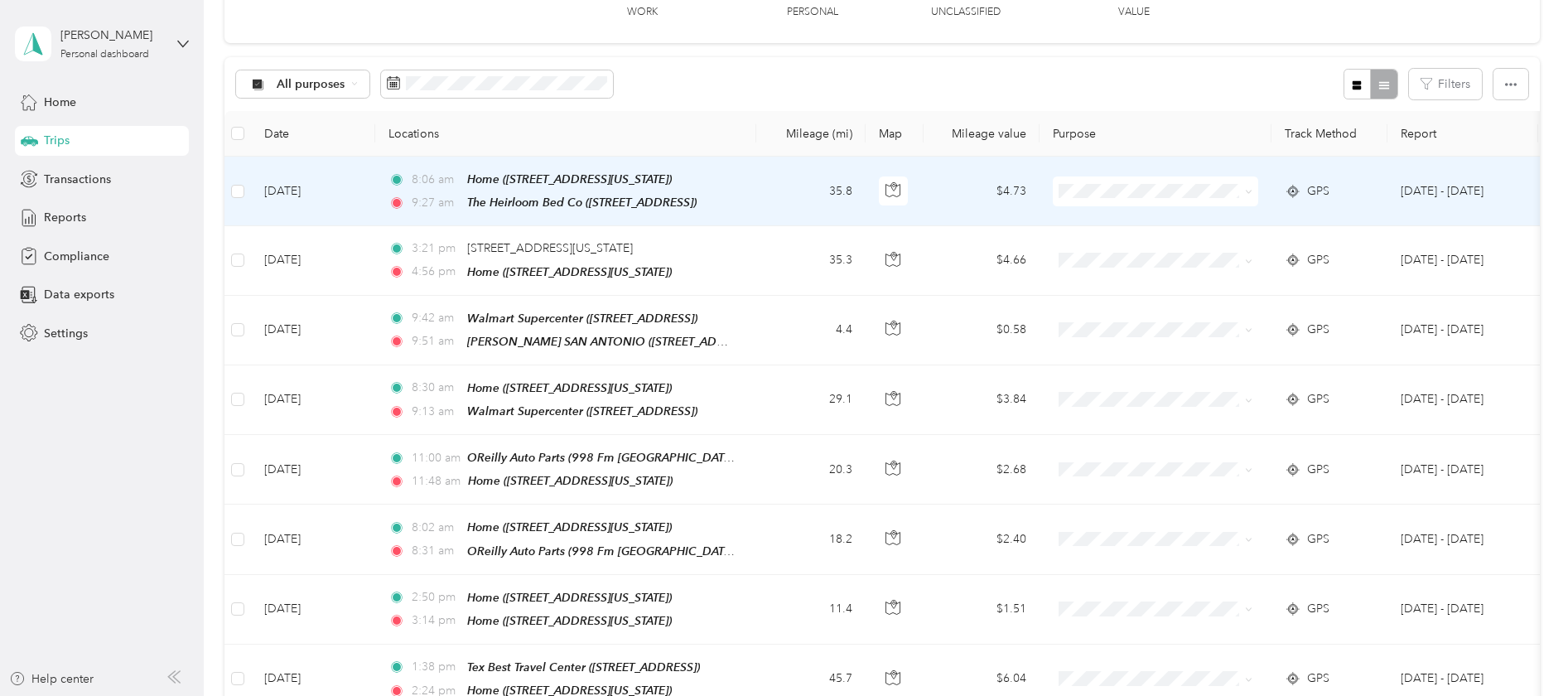 click on "Acosta" at bounding box center [1170, 218] 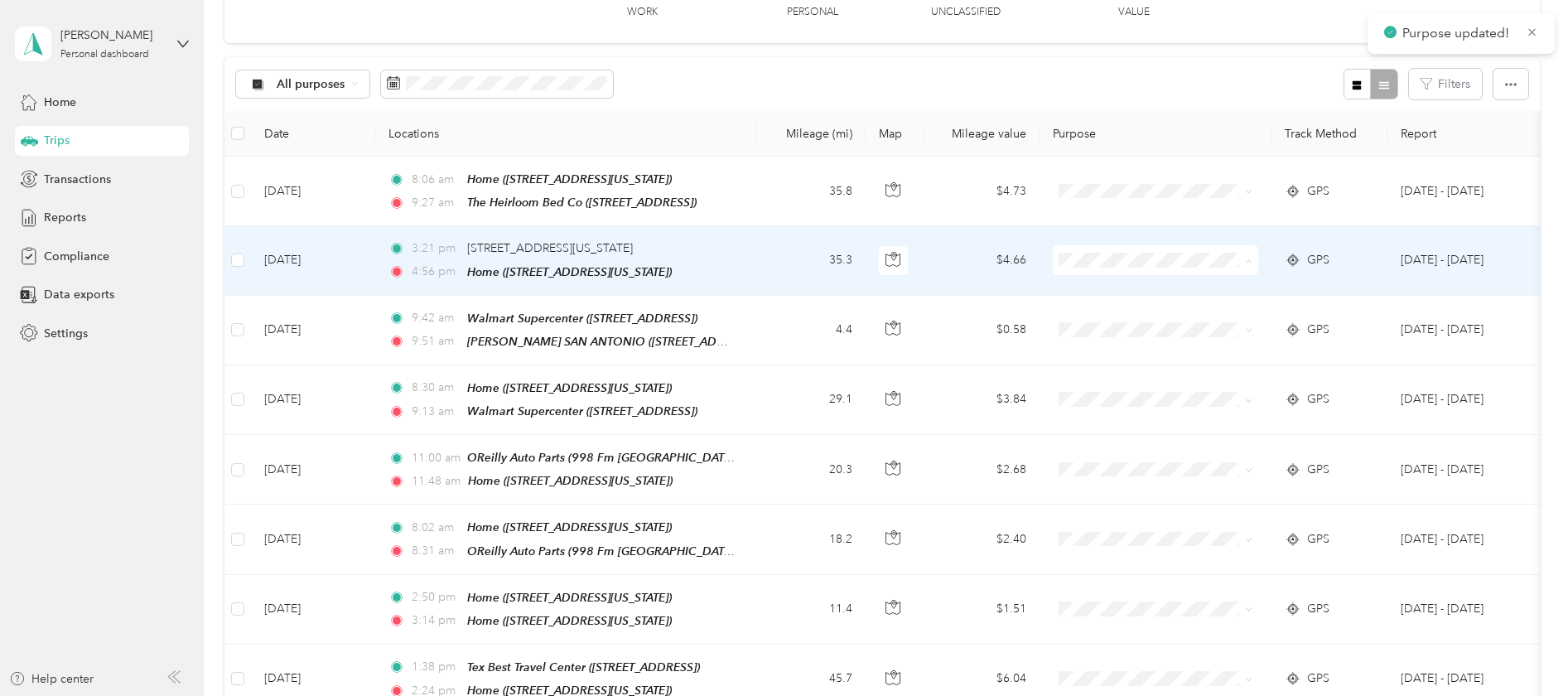click on "Acosta" at bounding box center [1170, 289] 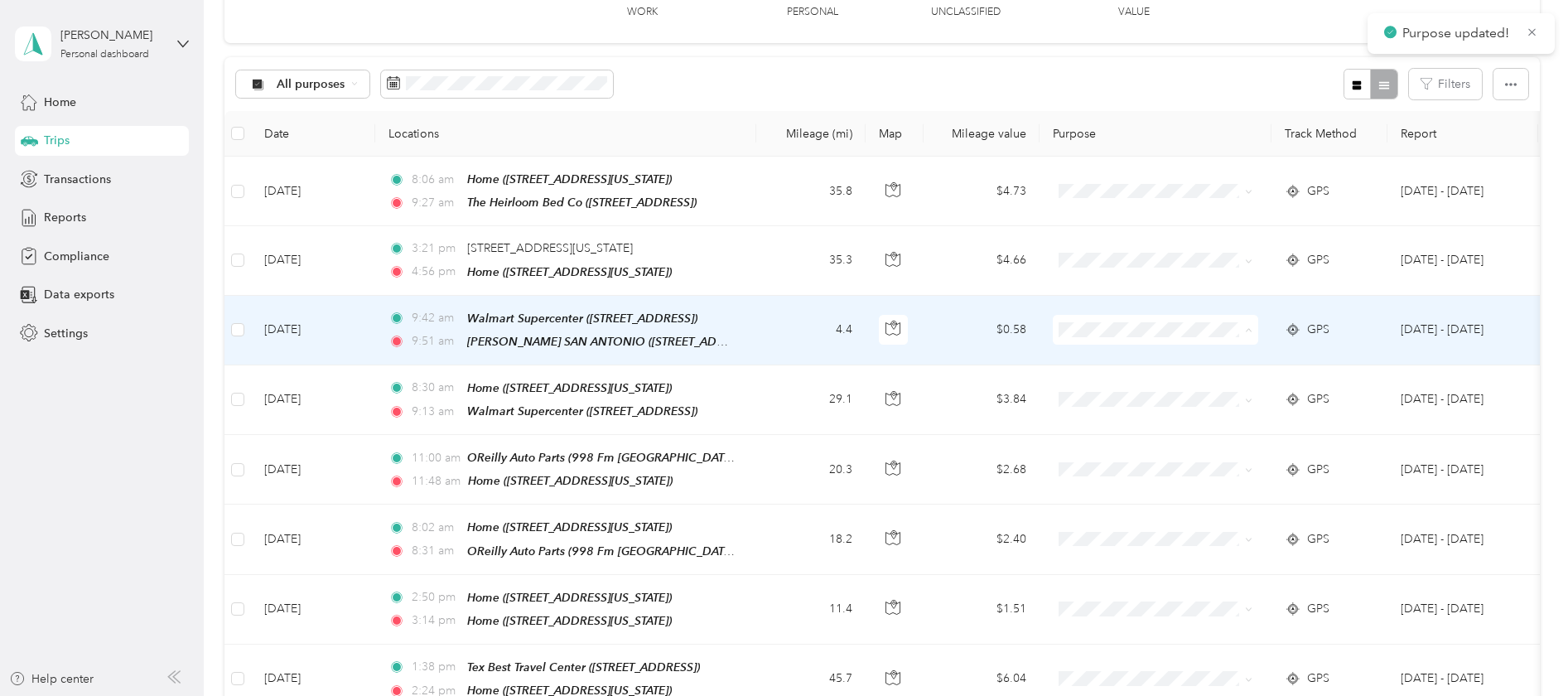 click on "Acosta" at bounding box center (1170, 357) 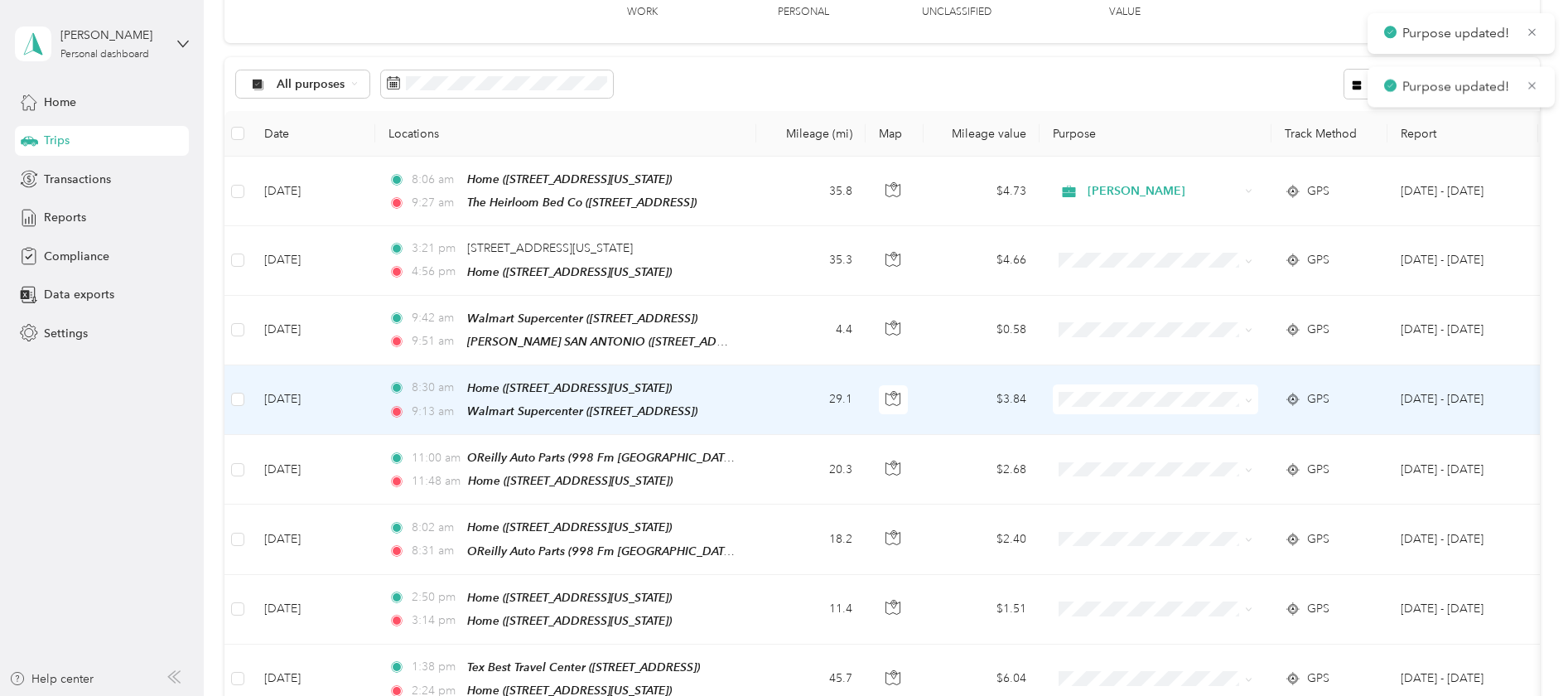 click on "Acosta" at bounding box center (1155, 421) 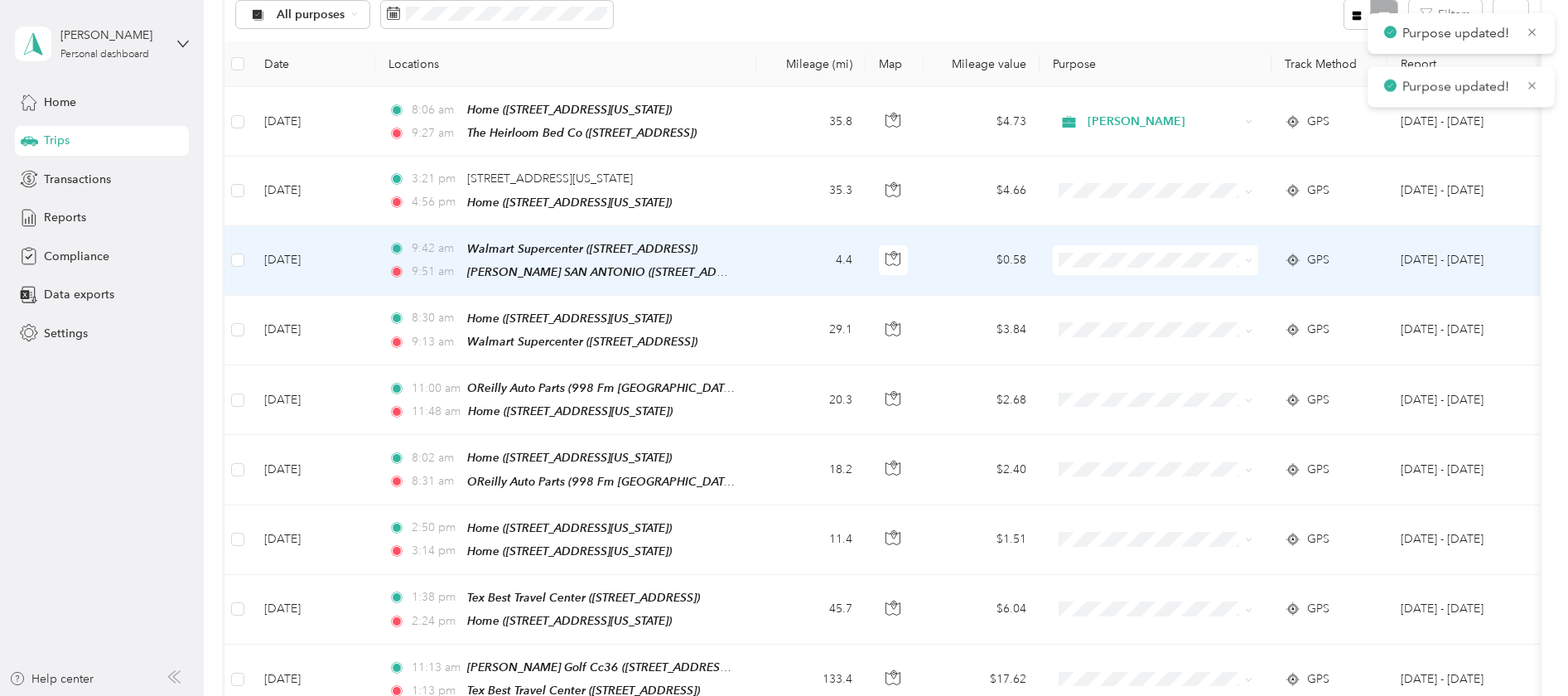 scroll, scrollTop: 247, scrollLeft: 0, axis: vertical 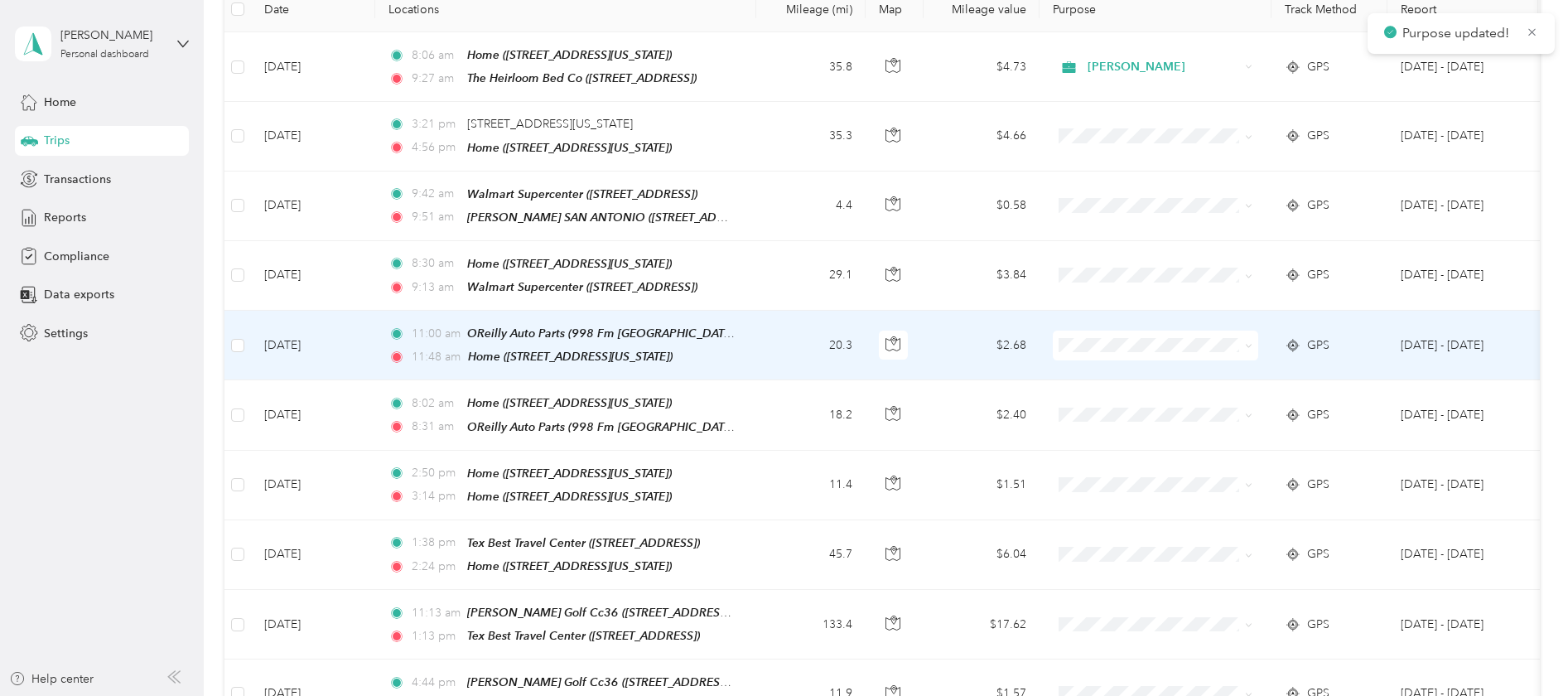 click on "Acosta" at bounding box center [1170, 366] 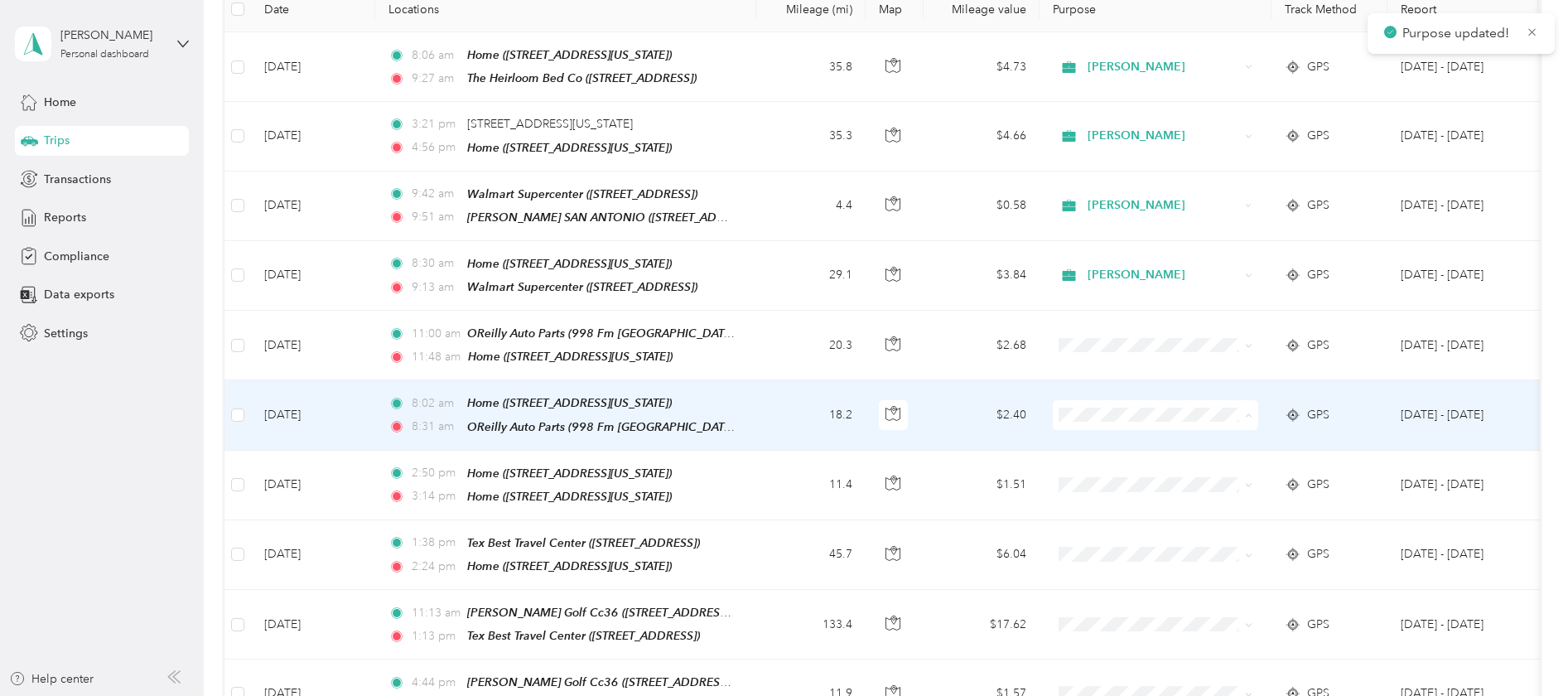 click on "Acosta" at bounding box center [1155, 437] 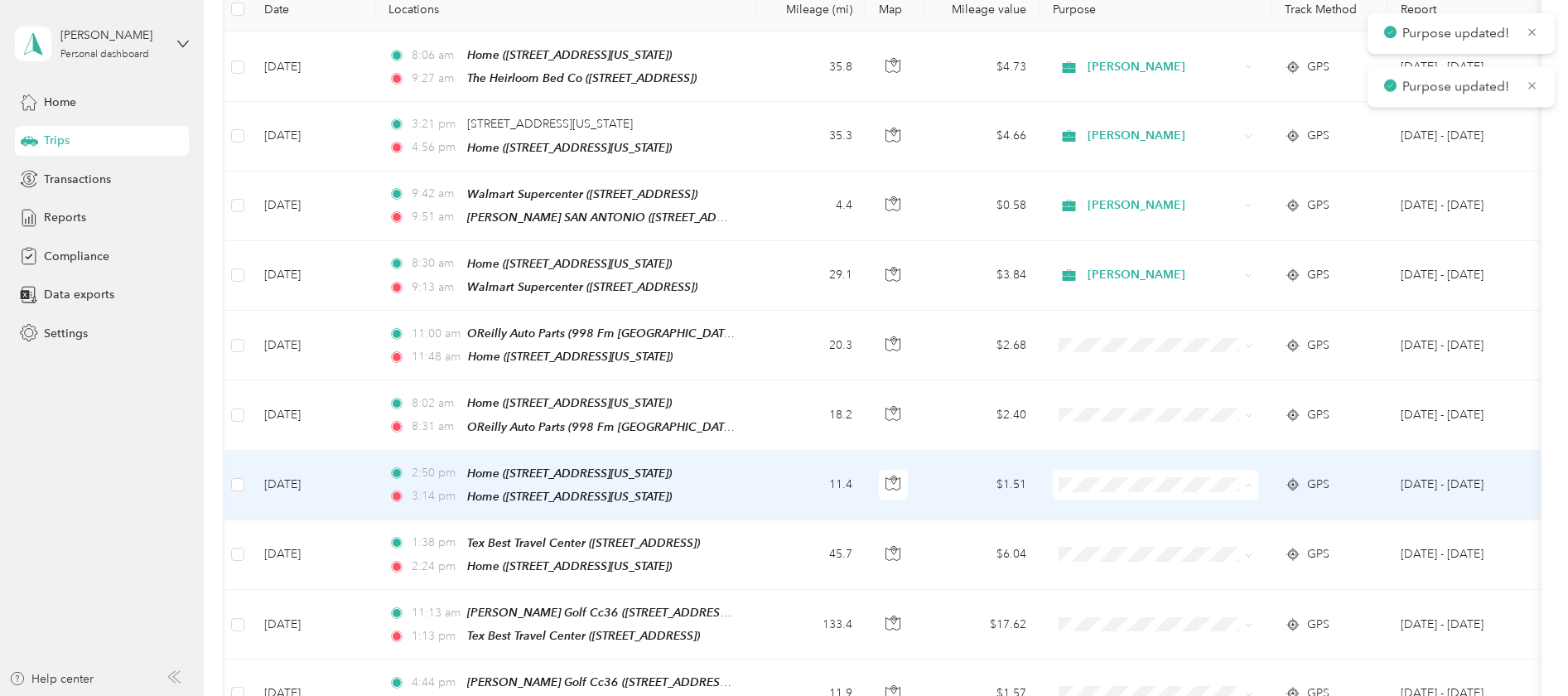 click on "Acosta" at bounding box center [1170, 505] 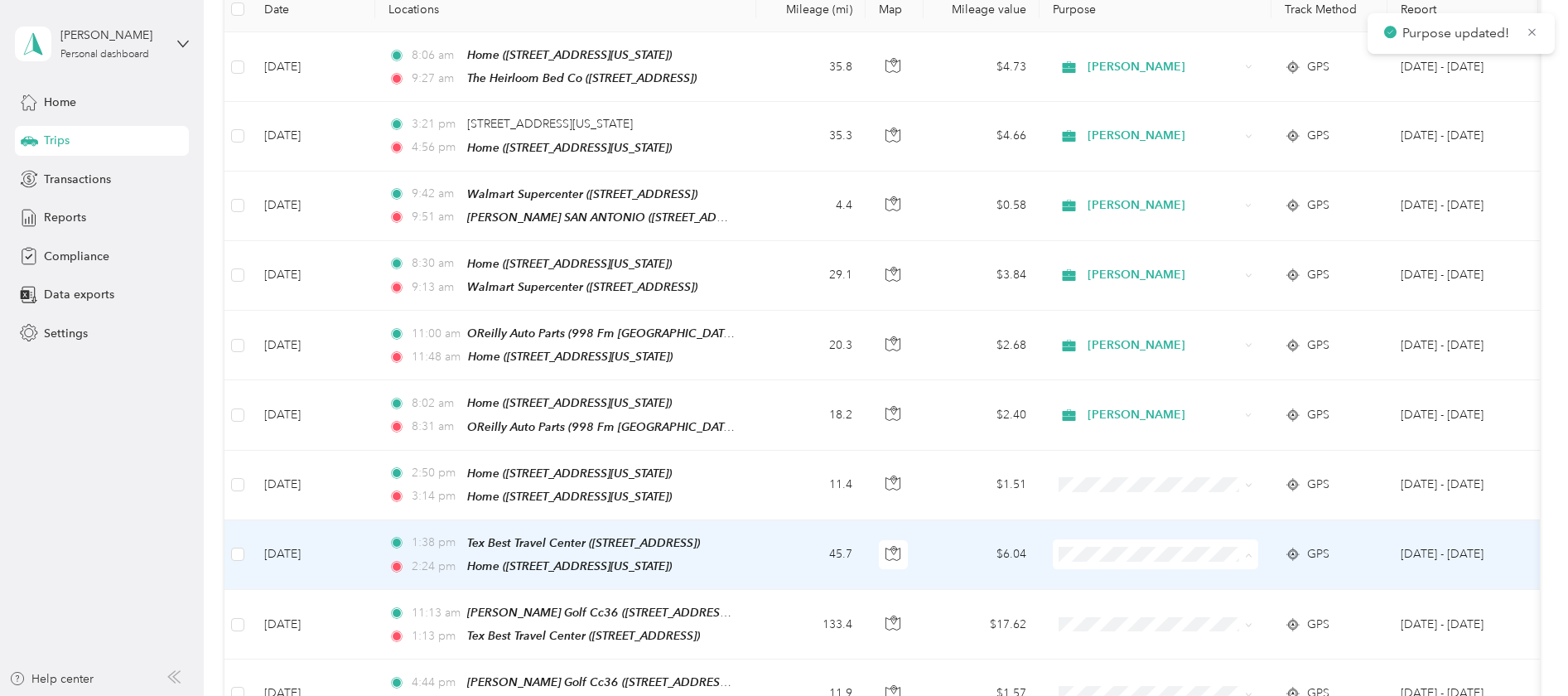 click on "Acosta" at bounding box center [1170, 573] 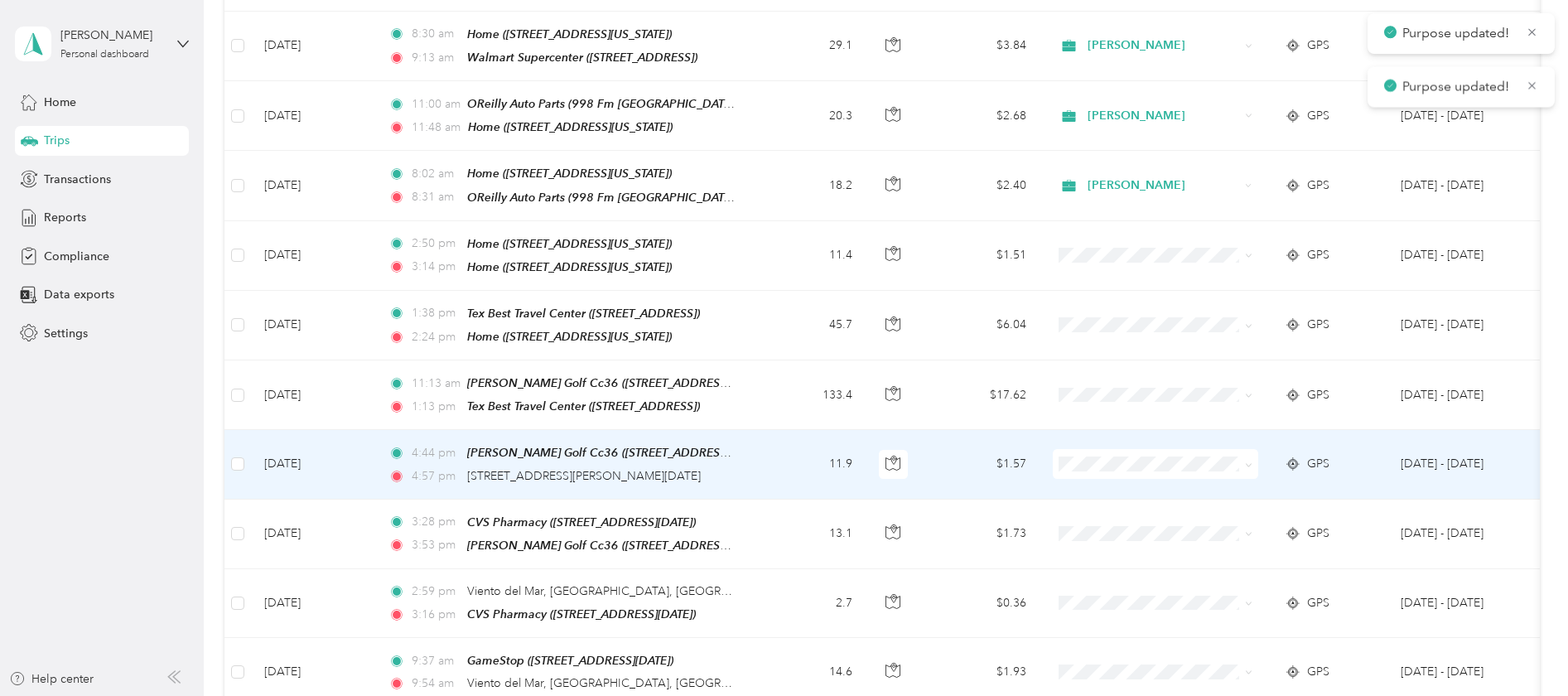 scroll, scrollTop: 495, scrollLeft: 0, axis: vertical 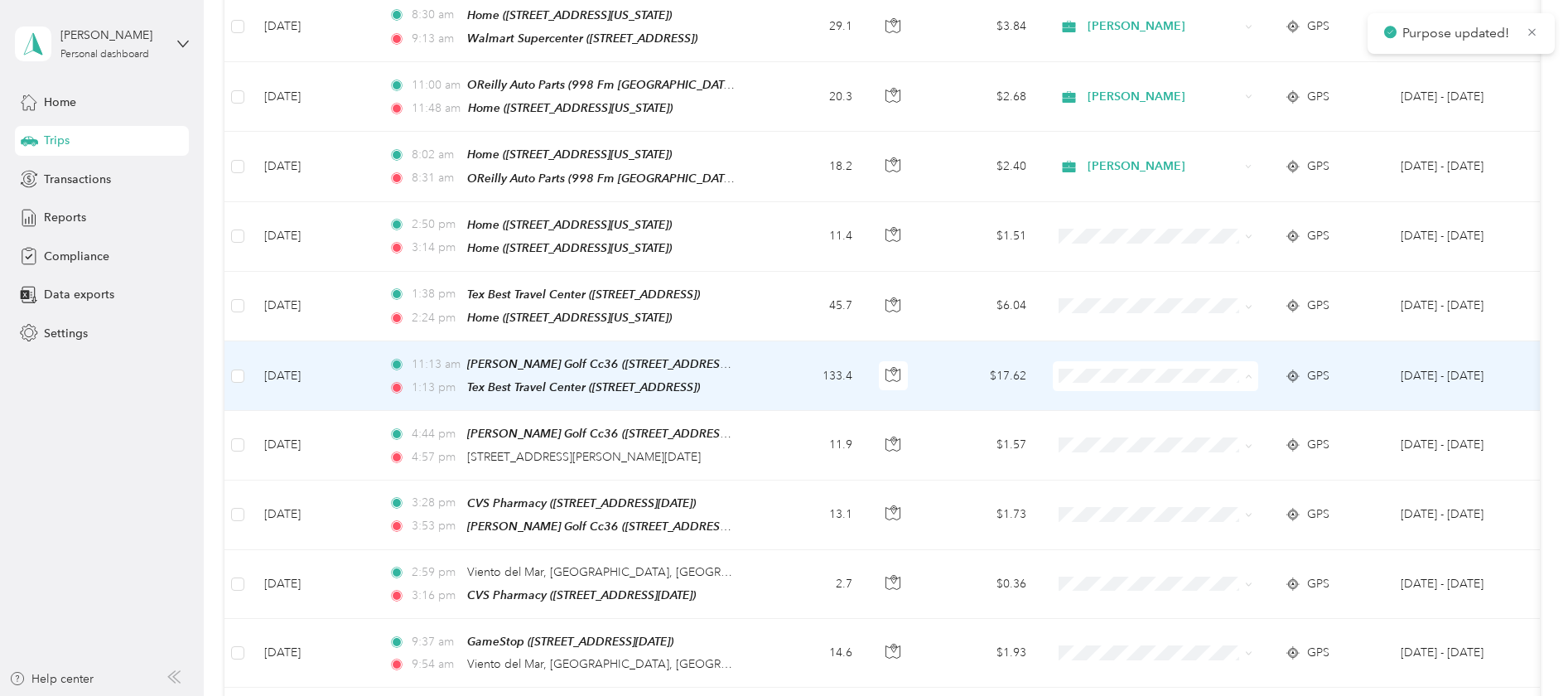 click on "Acosta" at bounding box center [1170, 394] 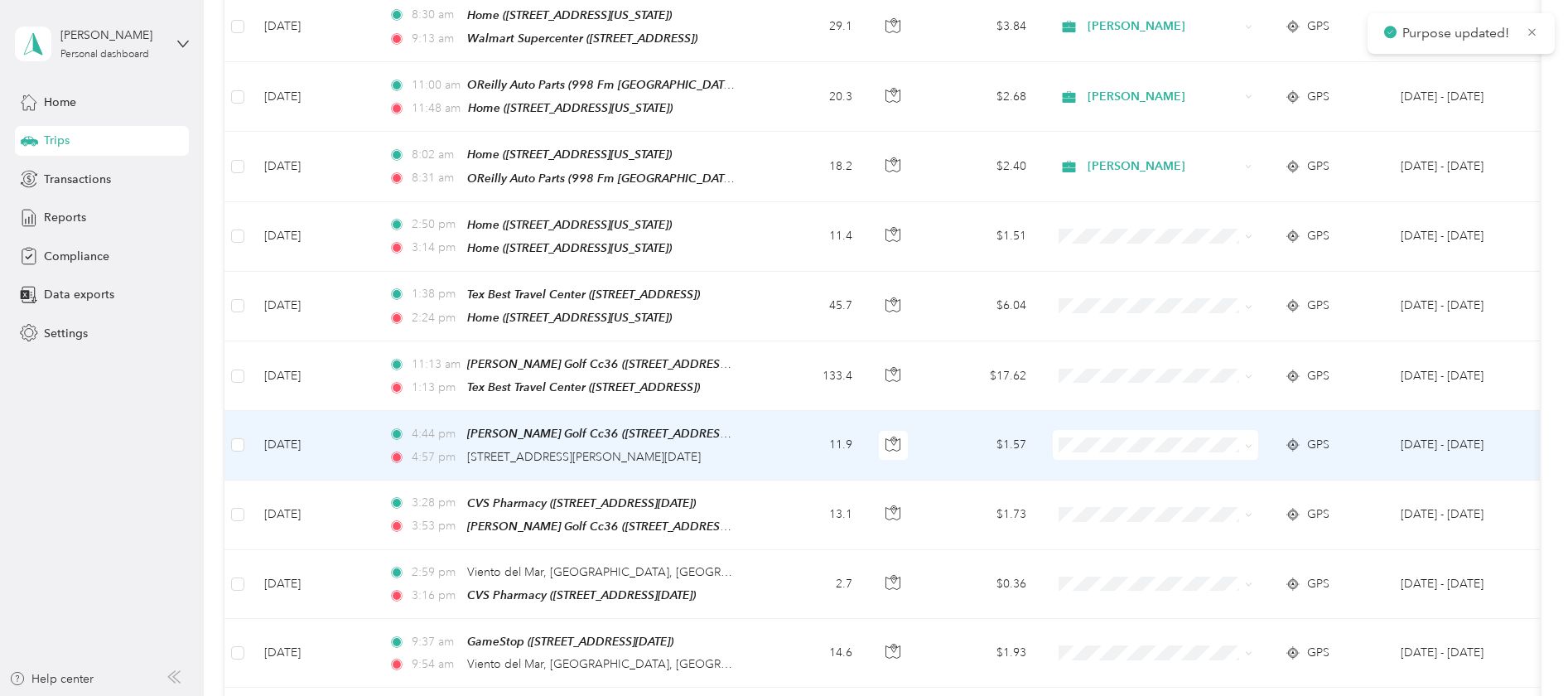 click on "Acosta" at bounding box center [1170, 458] 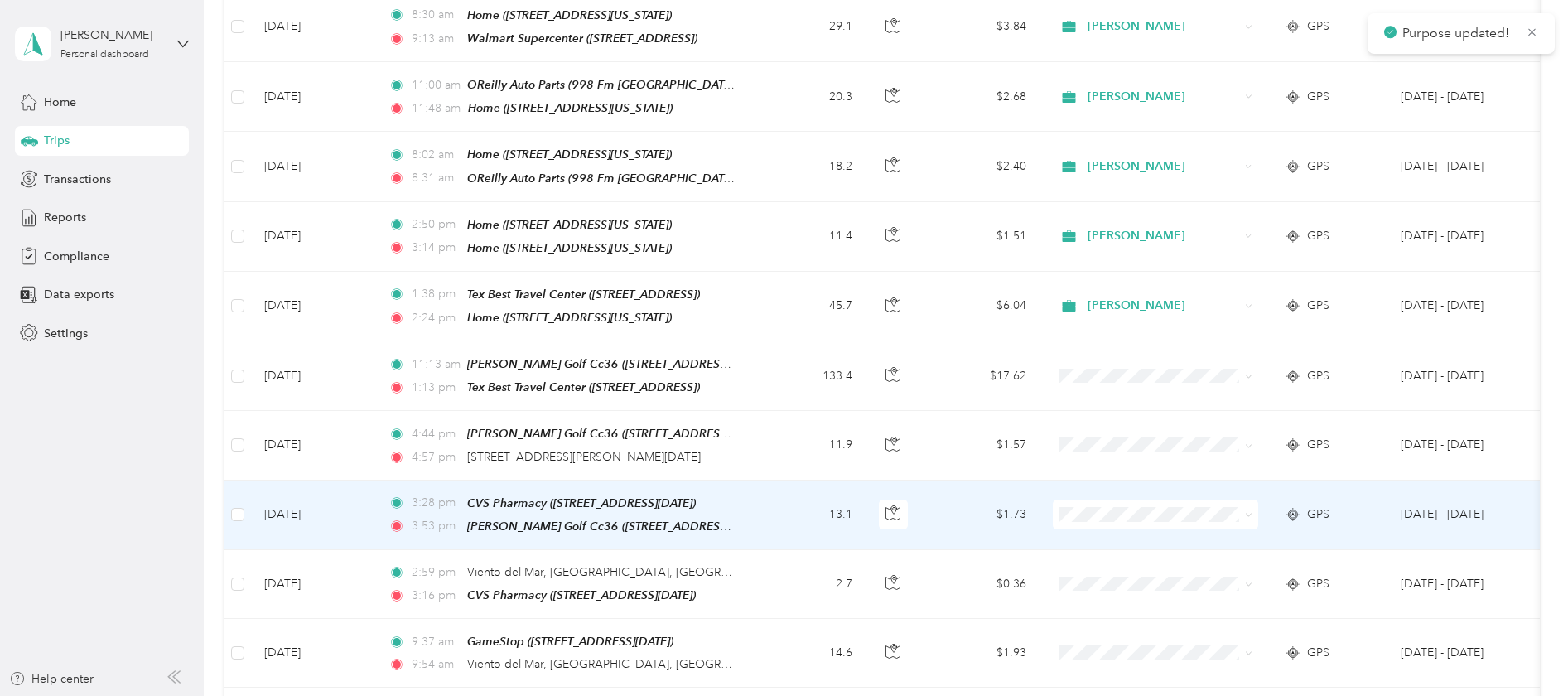click on "Acosta" at bounding box center (1170, 528) 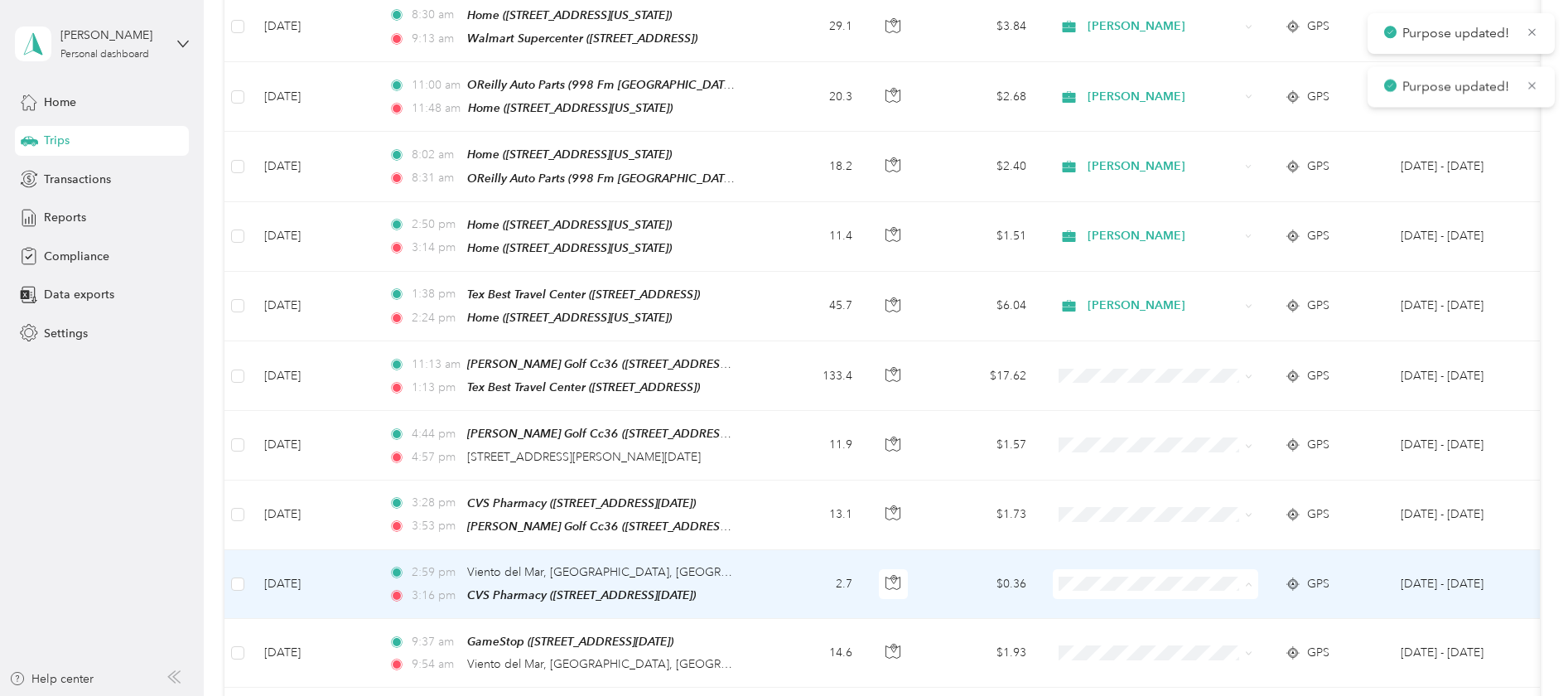 click on "Acosta" at bounding box center [1170, 597] 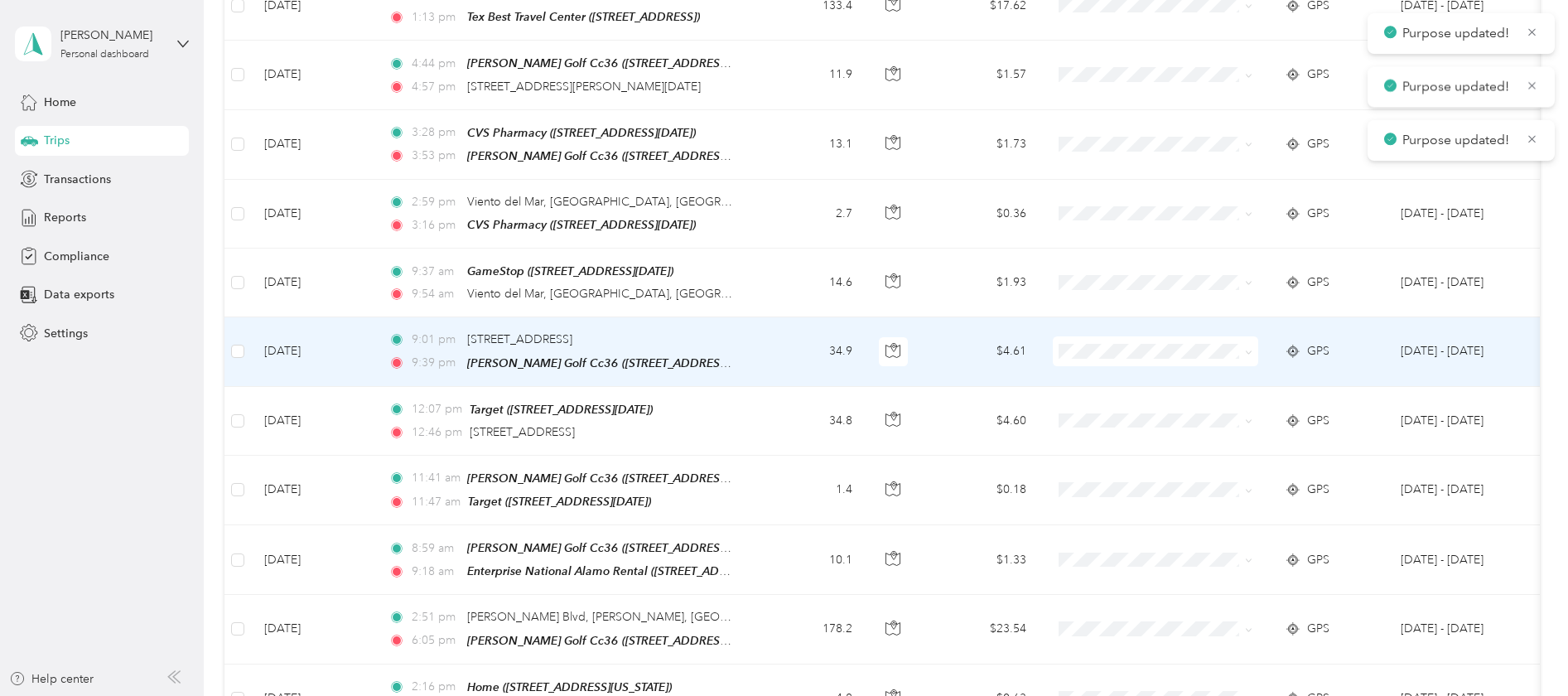 scroll, scrollTop: 868, scrollLeft: 0, axis: vertical 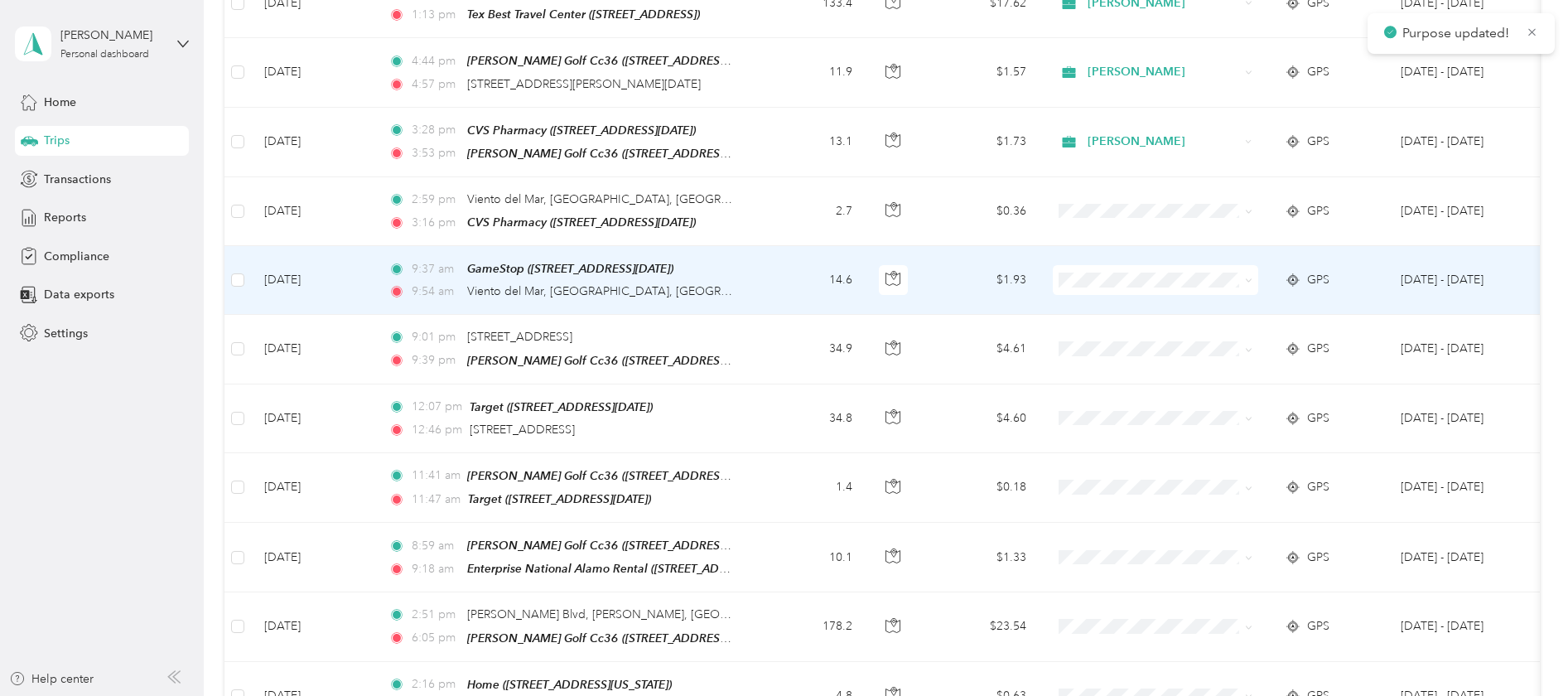 click 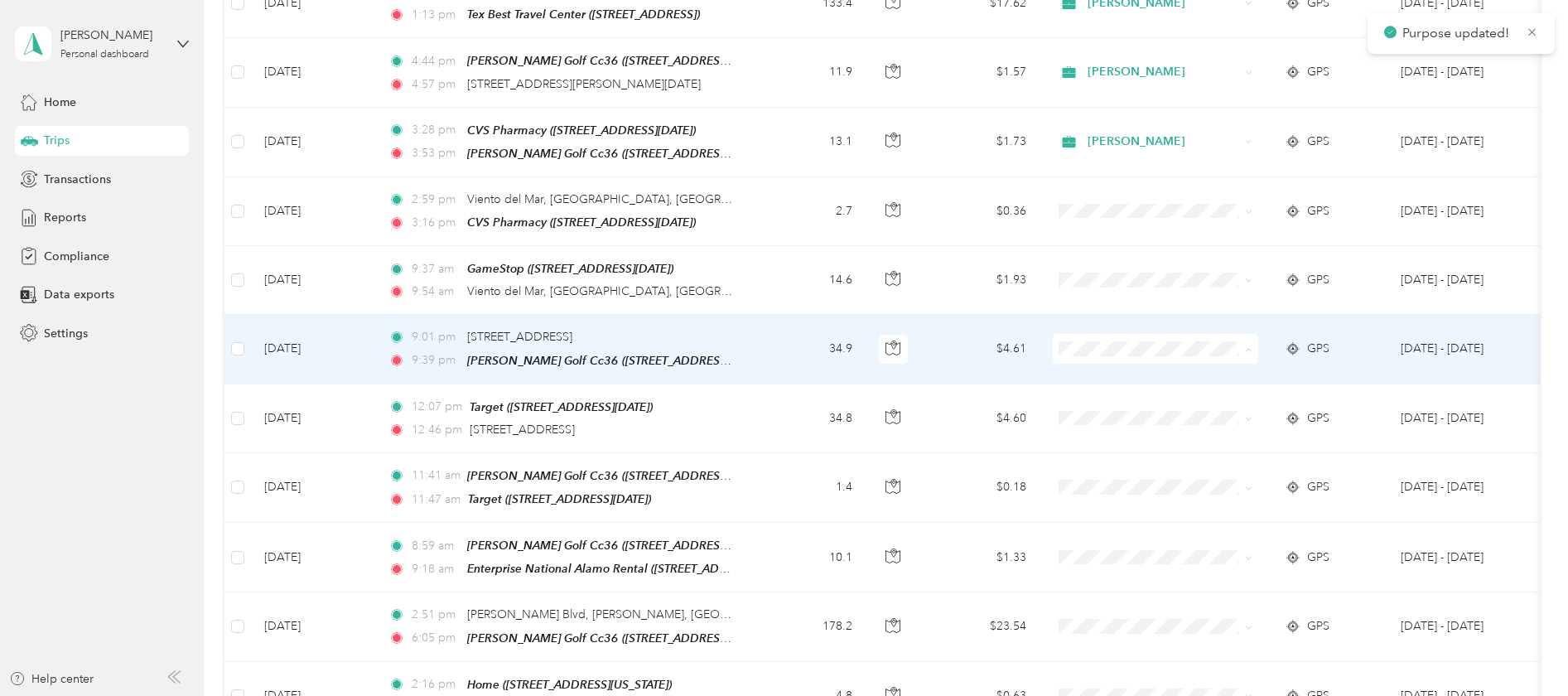 click on "Acosta" at bounding box center (1155, 361) 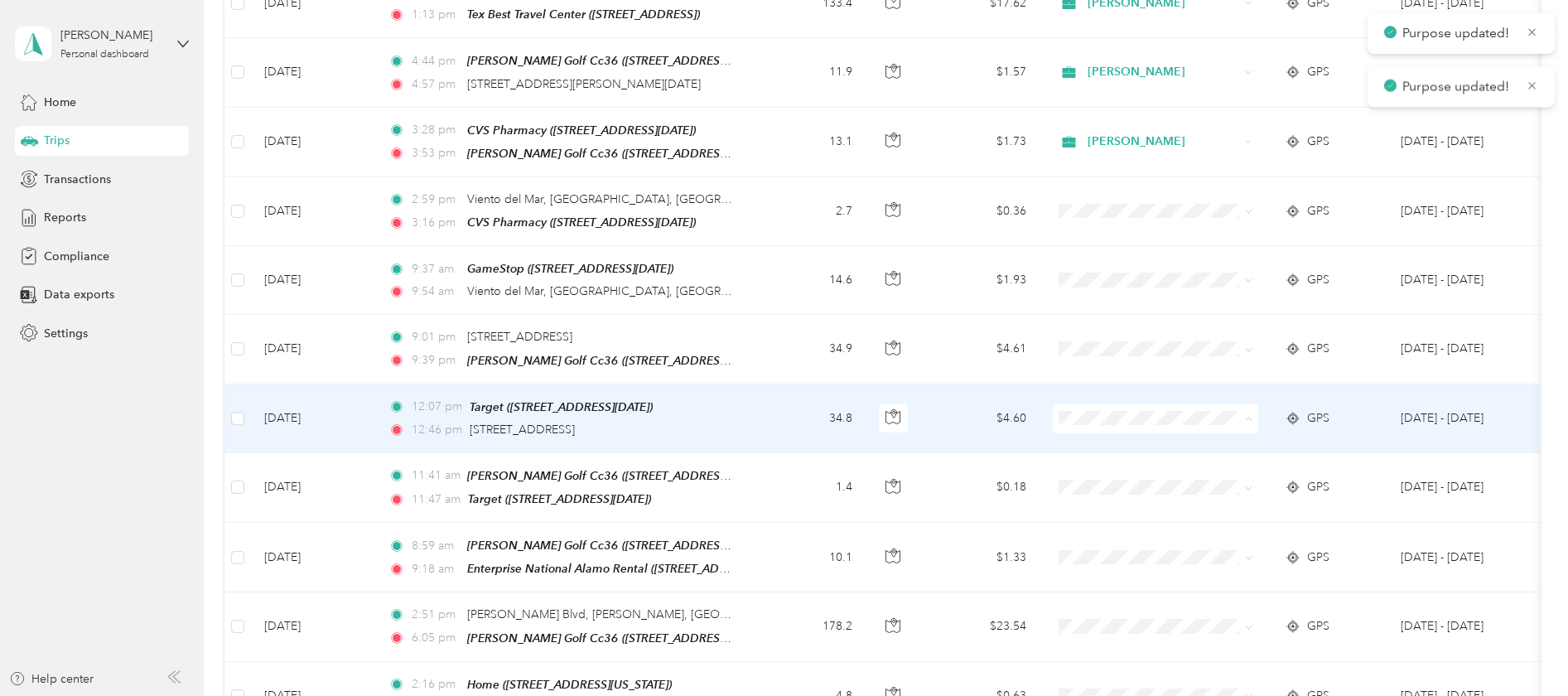 click on "Acosta" at bounding box center [1170, 429] 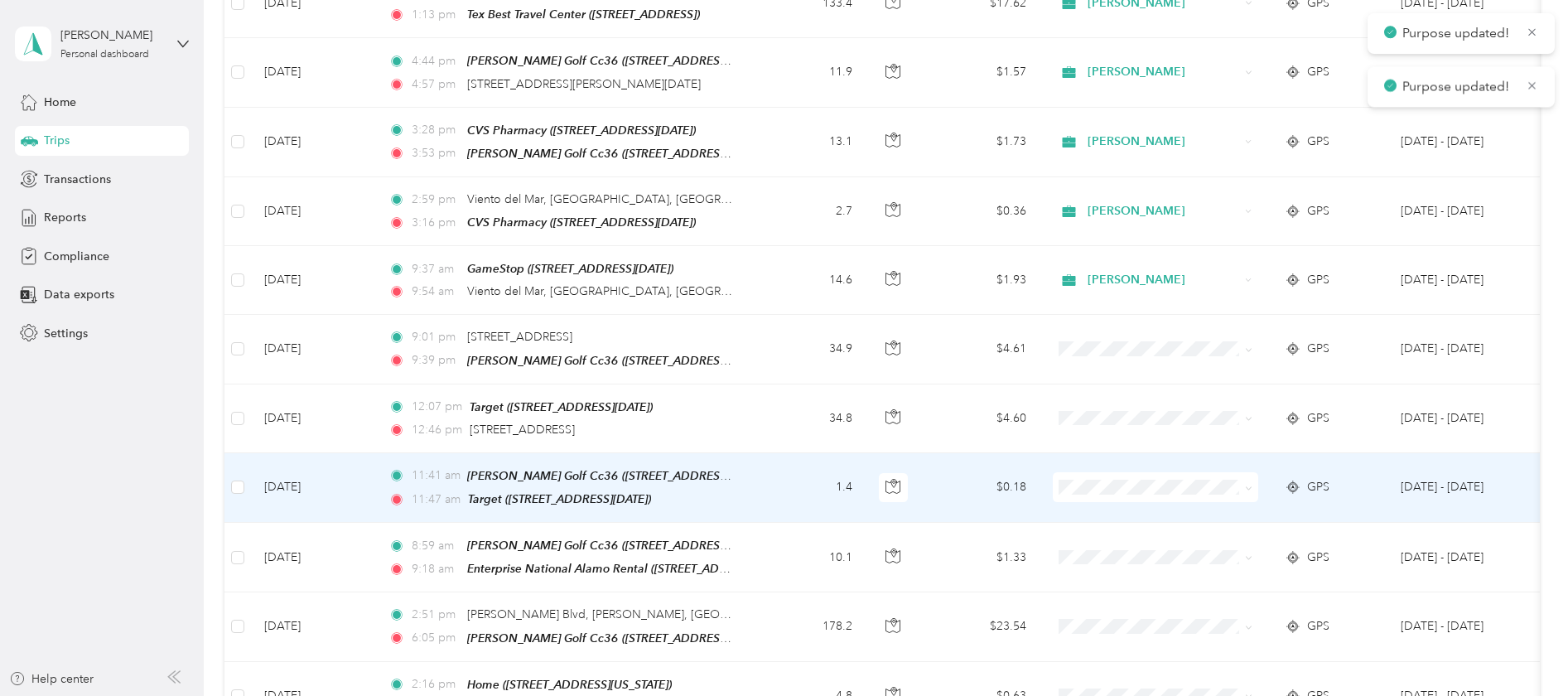 click on "Acosta" at bounding box center (1170, 493) 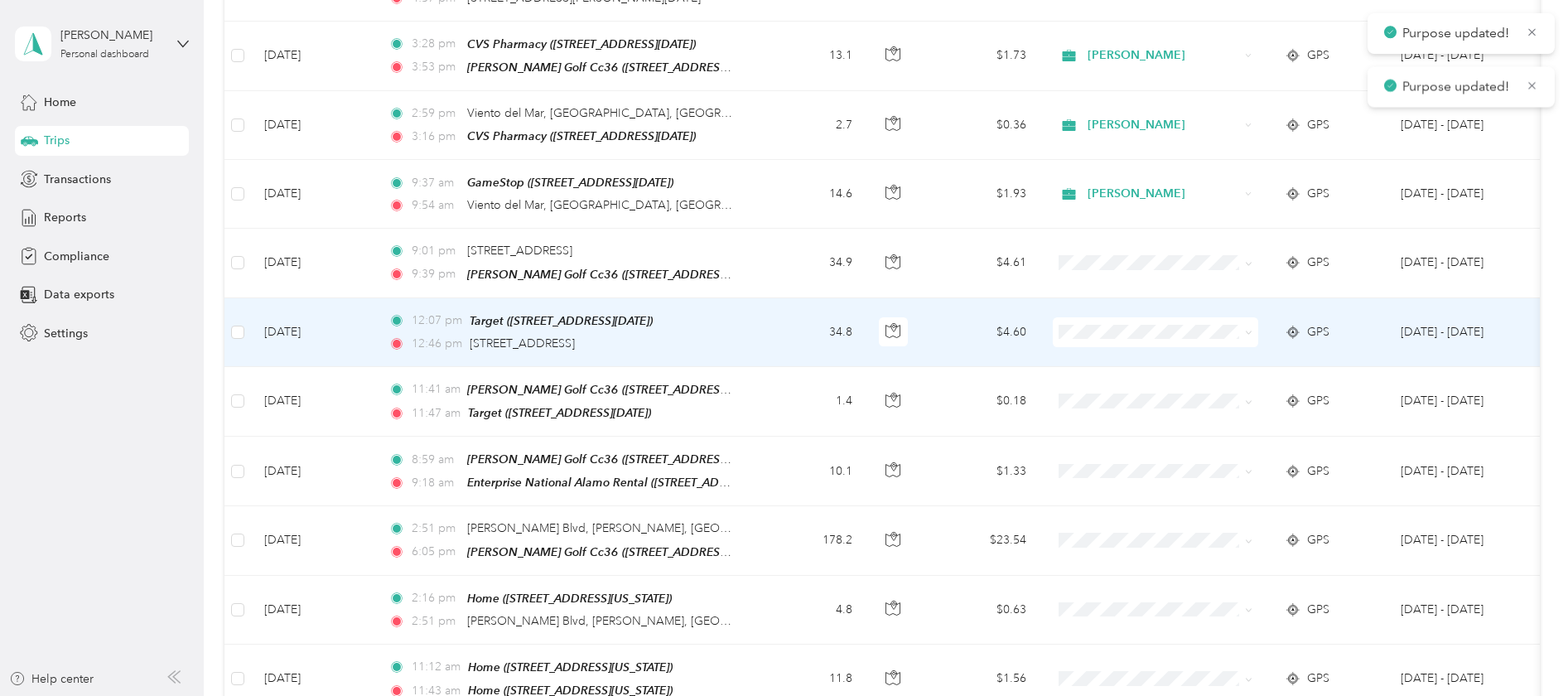 scroll, scrollTop: 993, scrollLeft: 0, axis: vertical 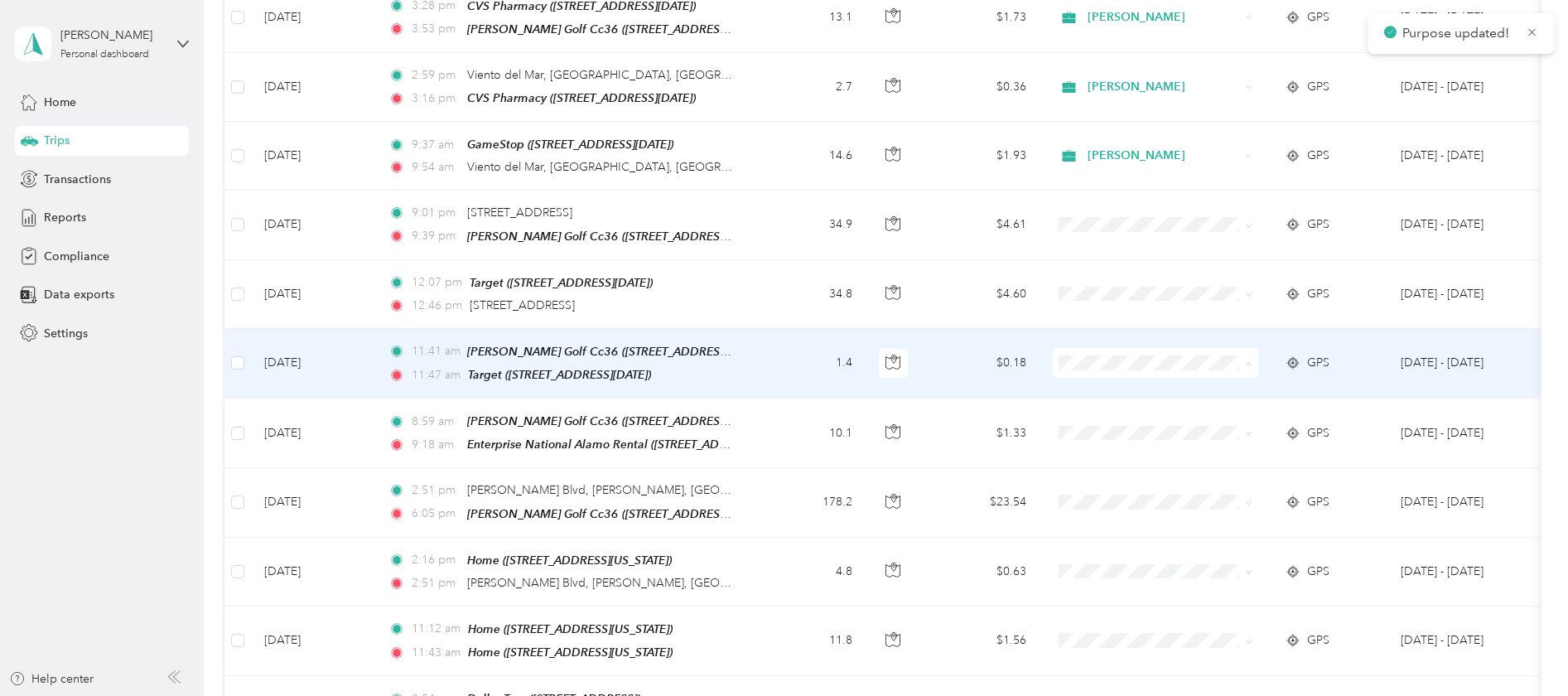click on "Acosta" at bounding box center [1170, 373] 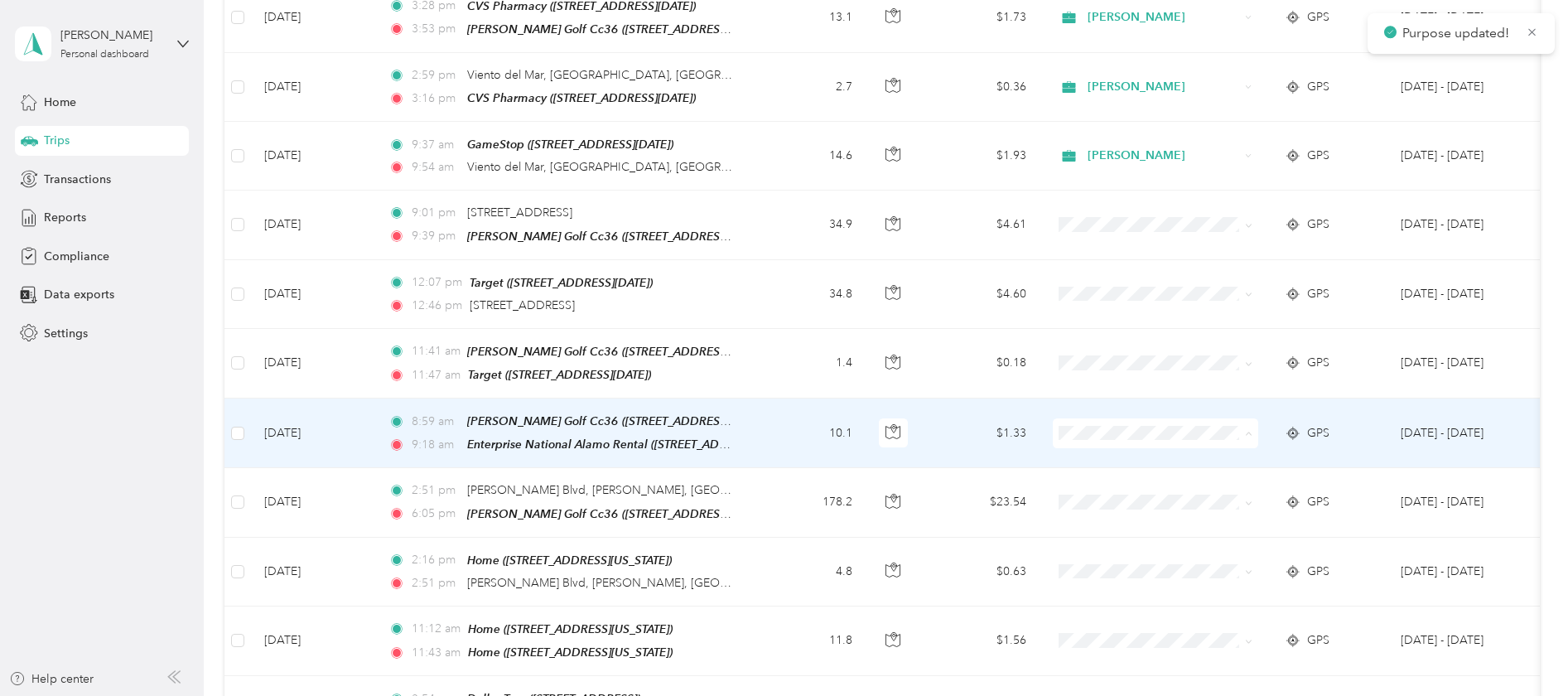 click on "Acosta" at bounding box center (1170, 442) 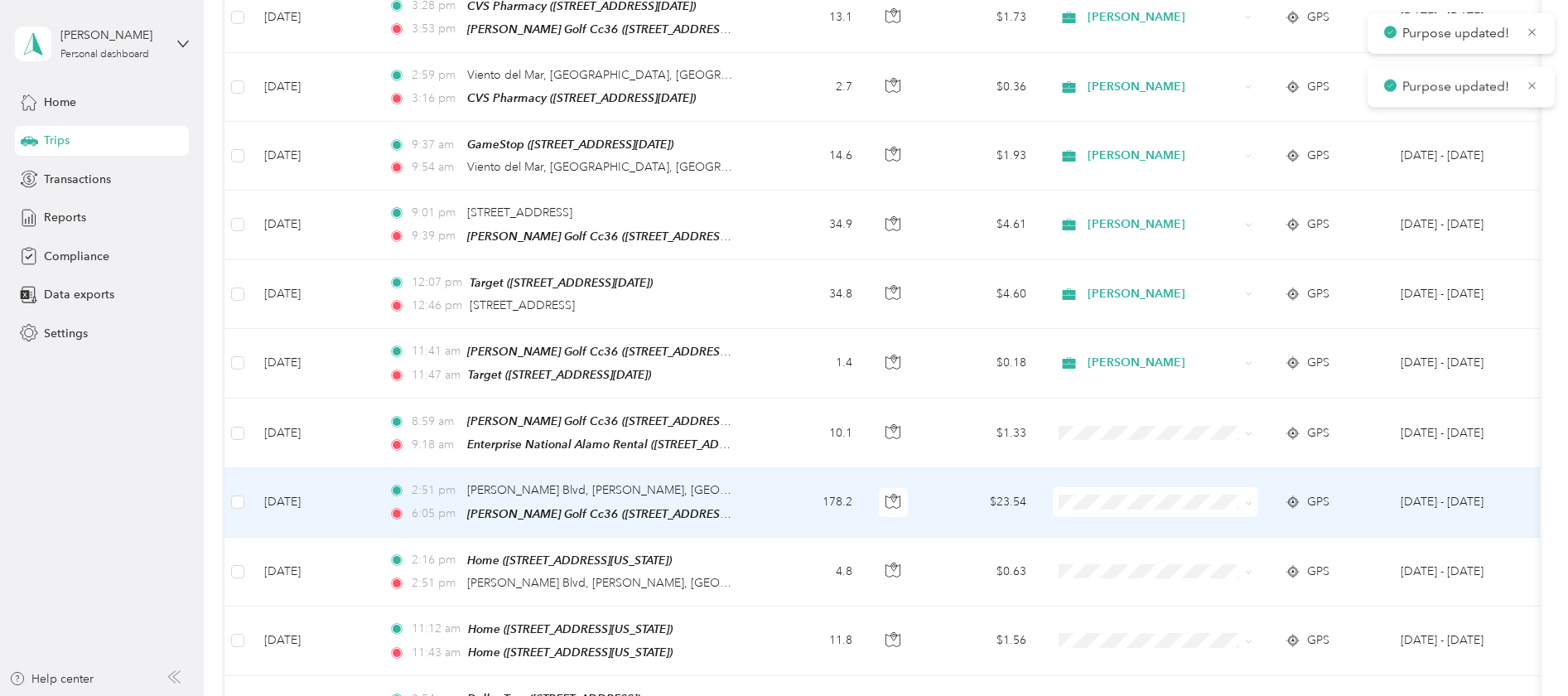 click on "Acosta" at bounding box center [1170, 510] 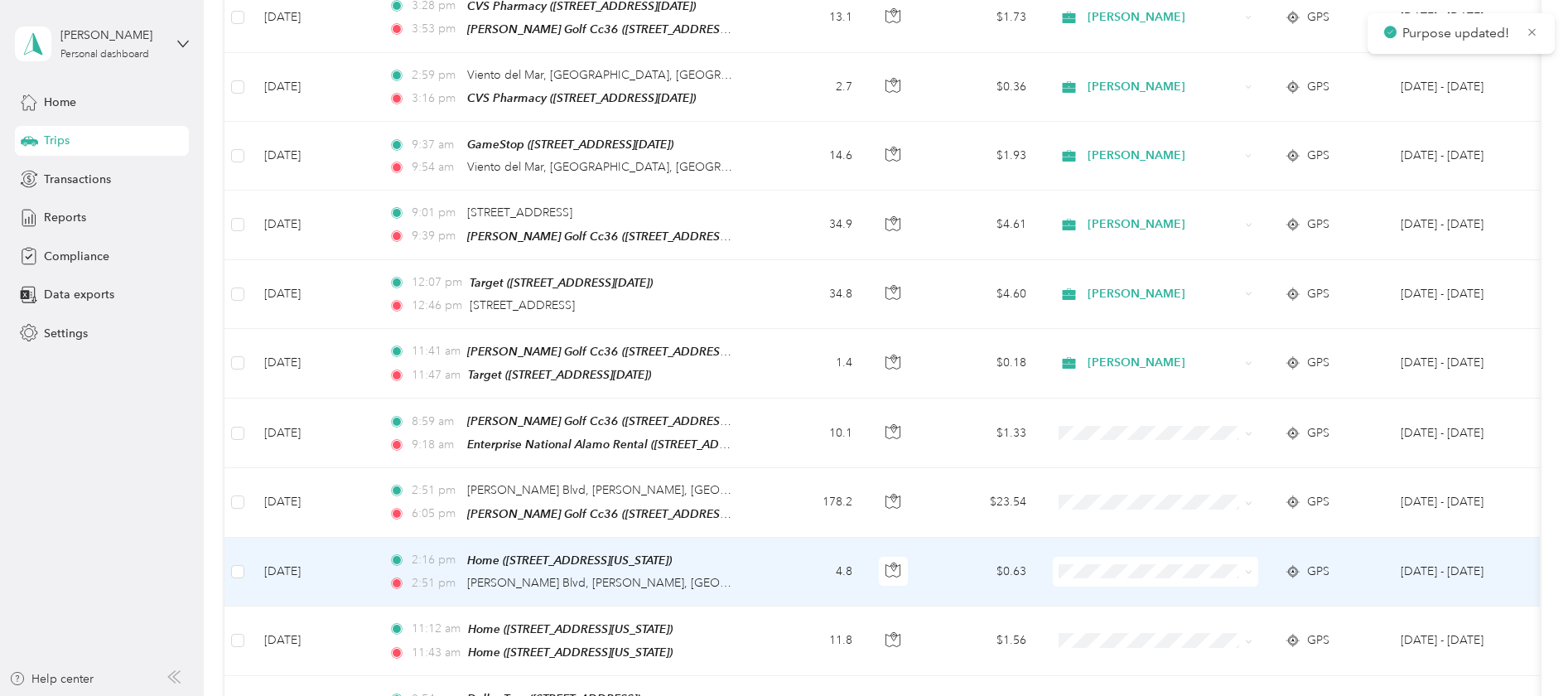 click at bounding box center (1155, 572) 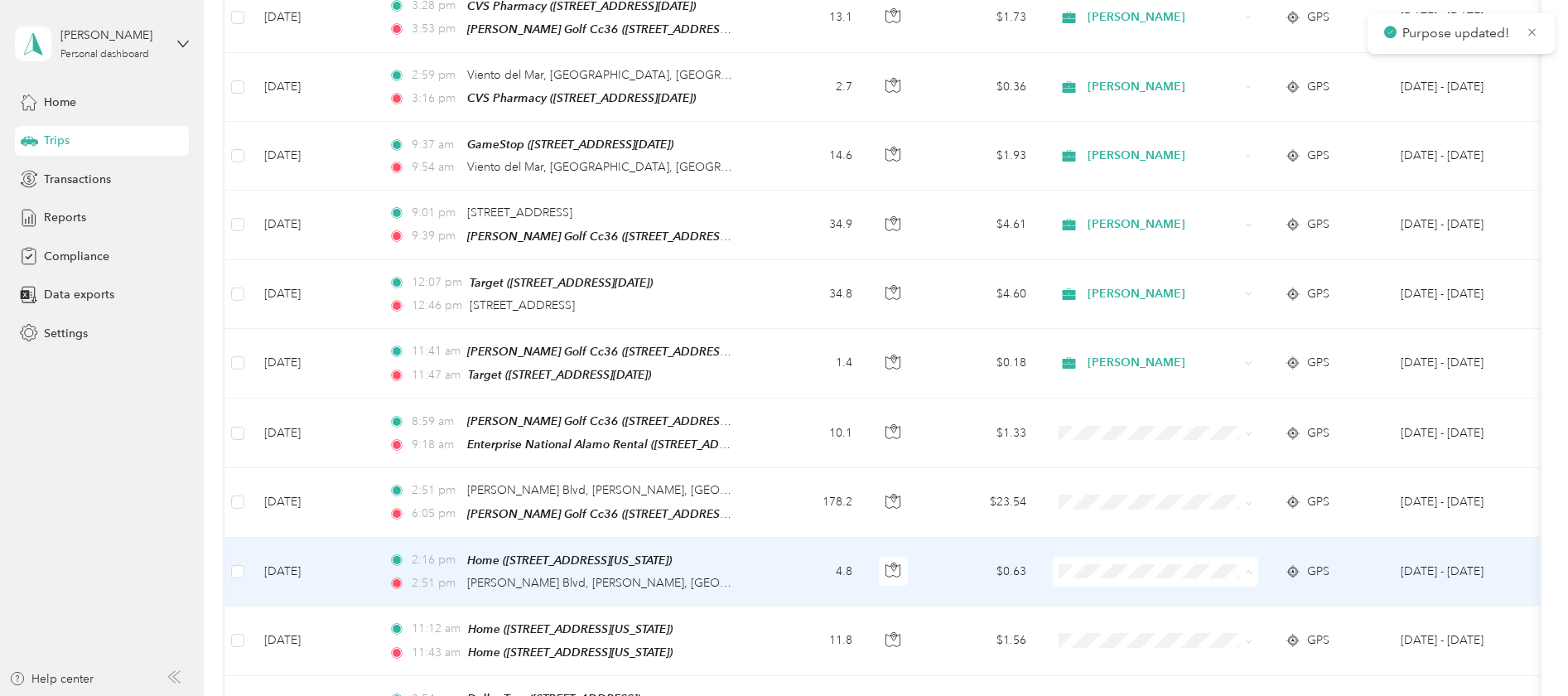 click on "Acosta" at bounding box center (1170, 578) 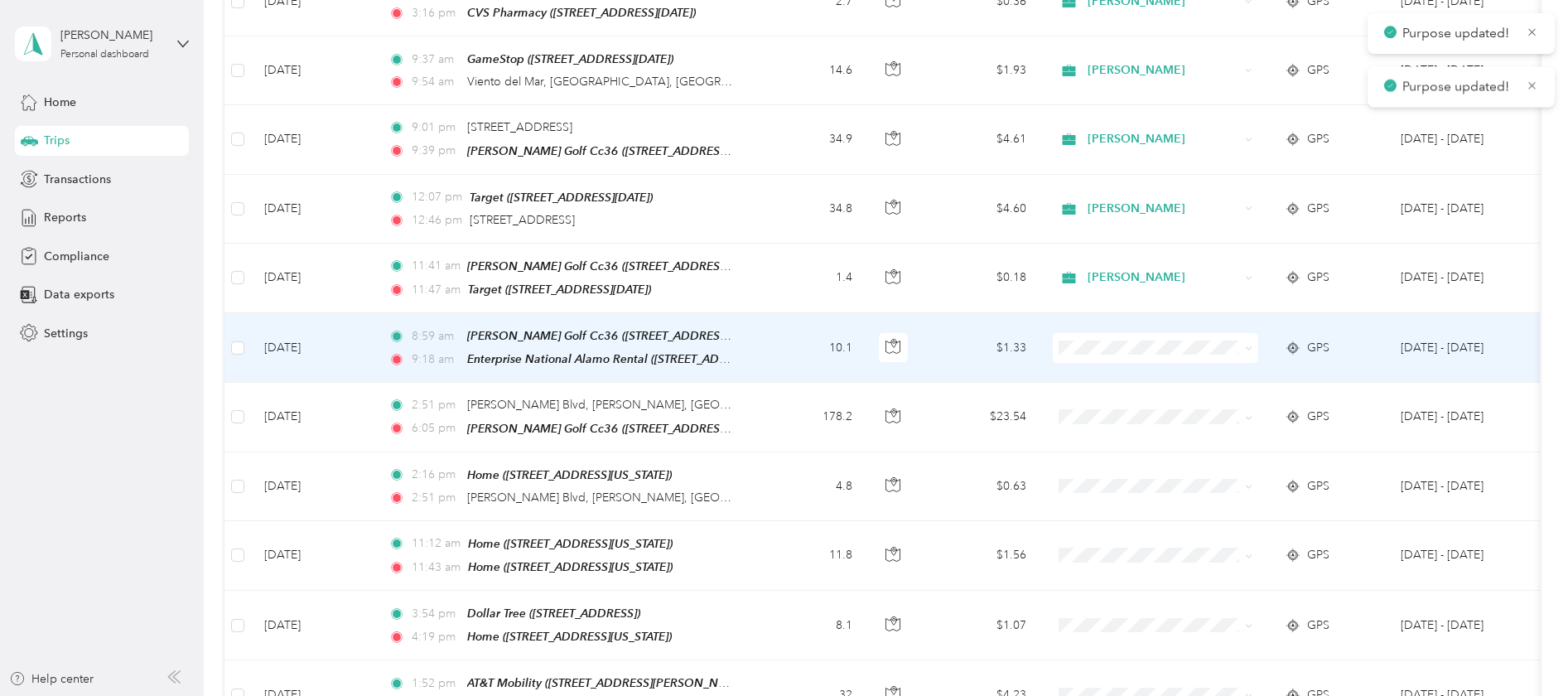 scroll, scrollTop: 1117, scrollLeft: 0, axis: vertical 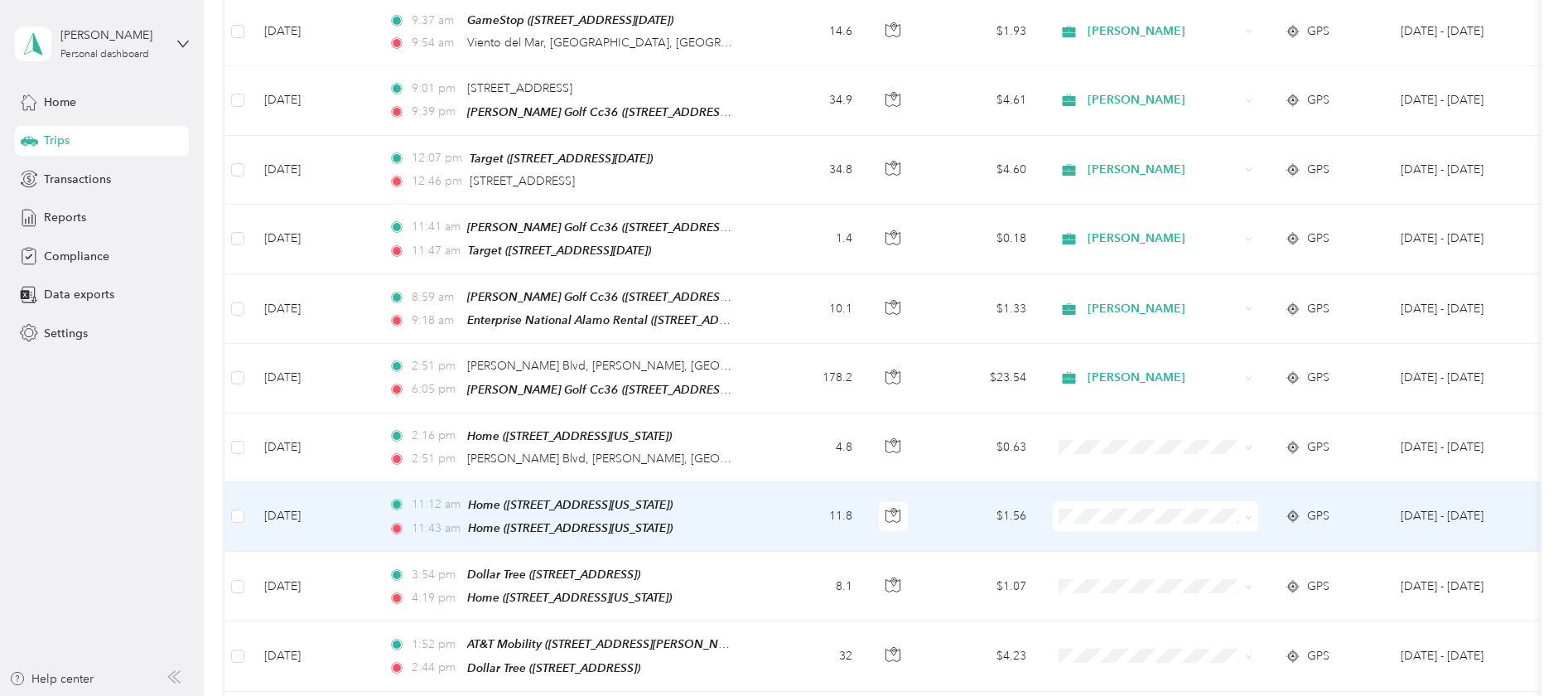 click on "Acosta" at bounding box center (1170, 515) 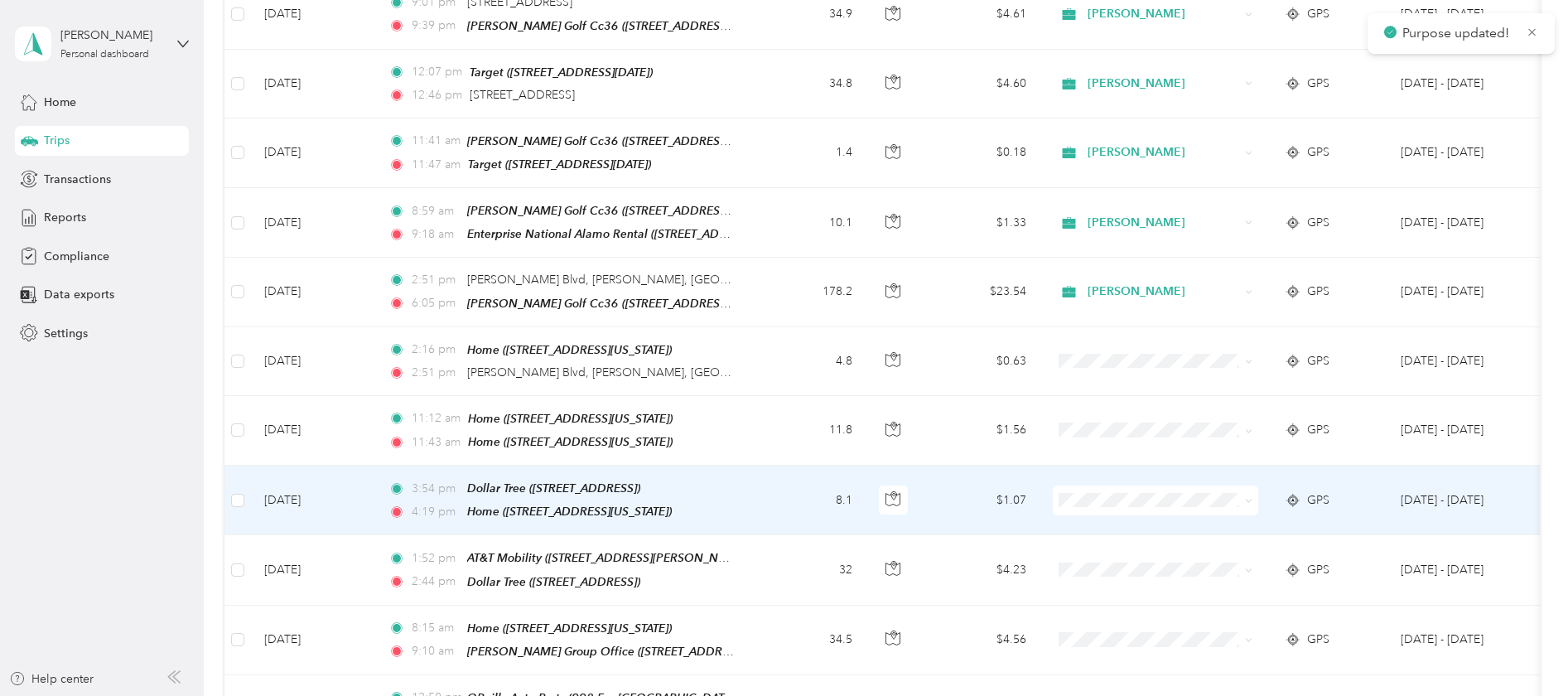 scroll, scrollTop: 1241, scrollLeft: 0, axis: vertical 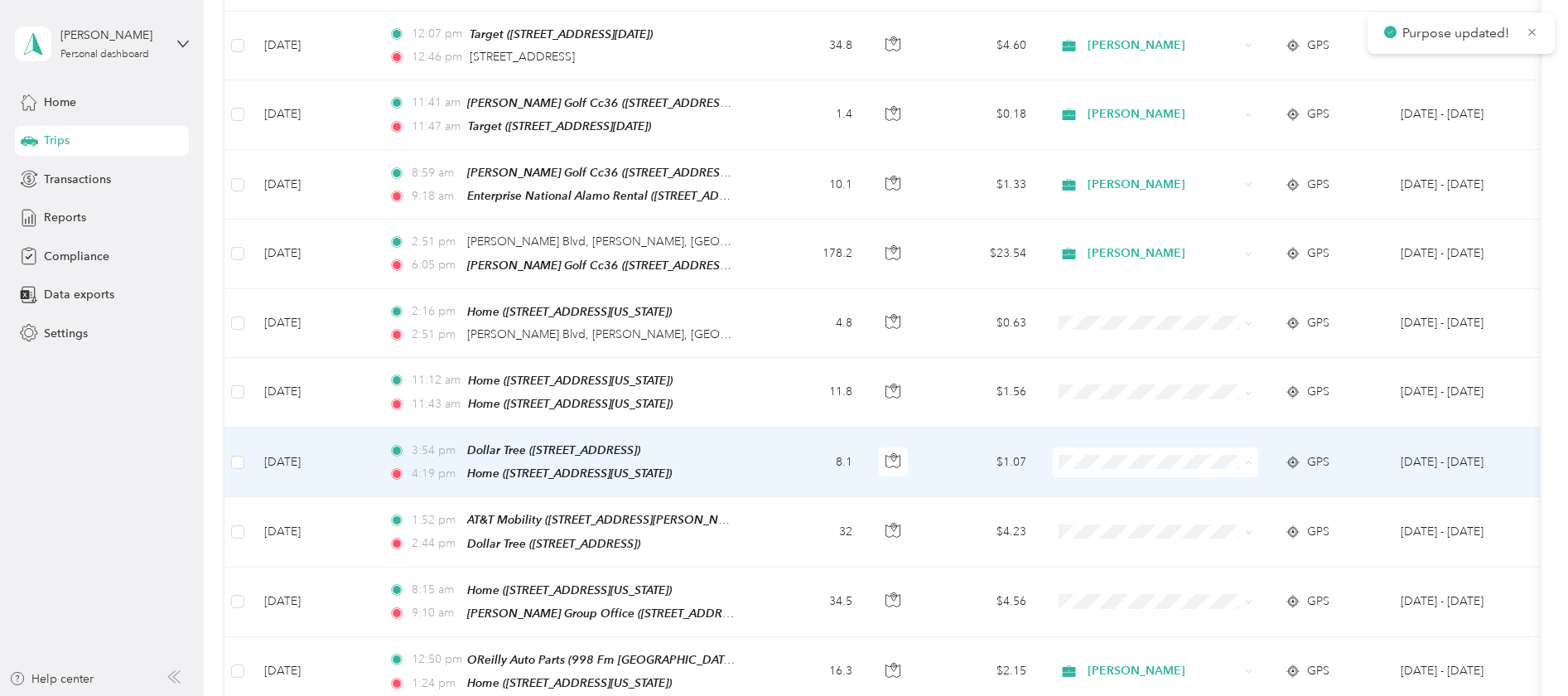 click on "Acosta" at bounding box center [1170, 466] 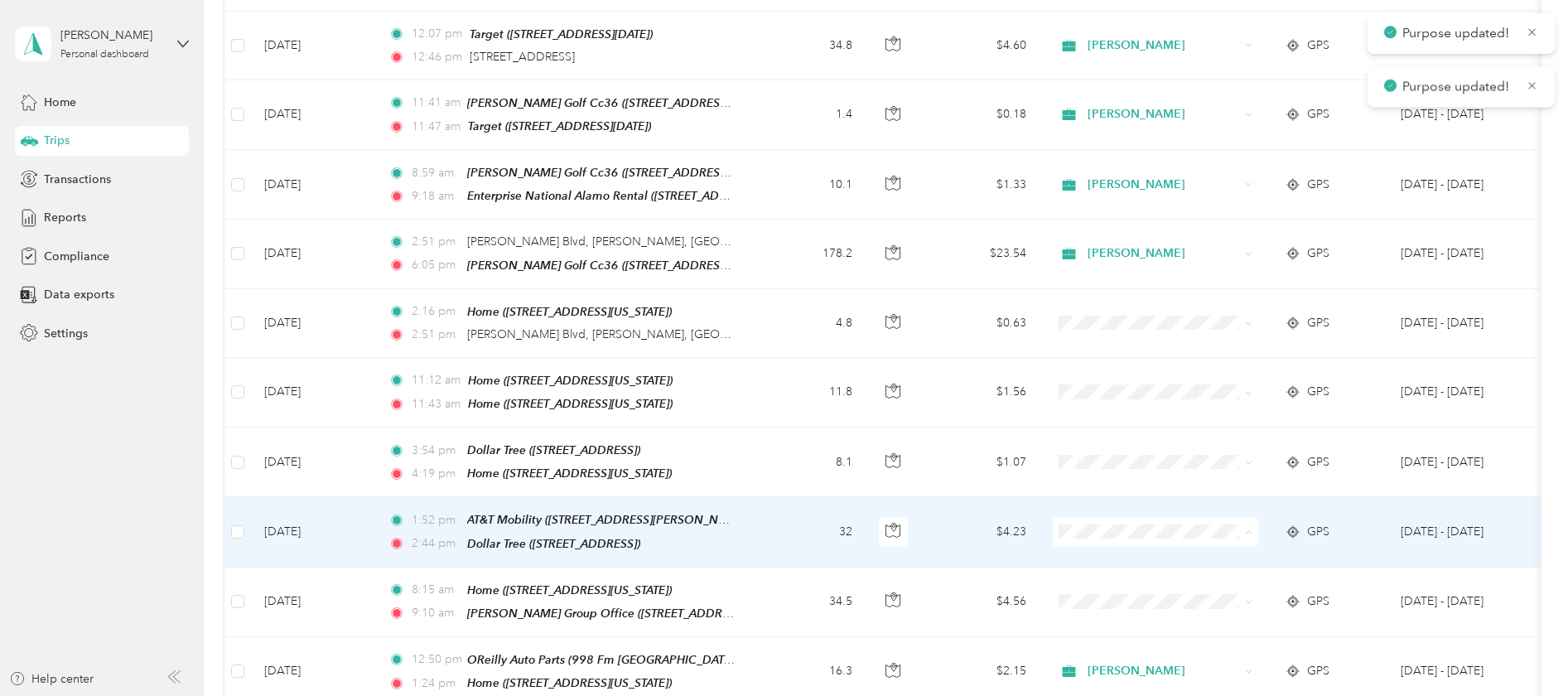 click on "Acosta" at bounding box center (1170, 534) 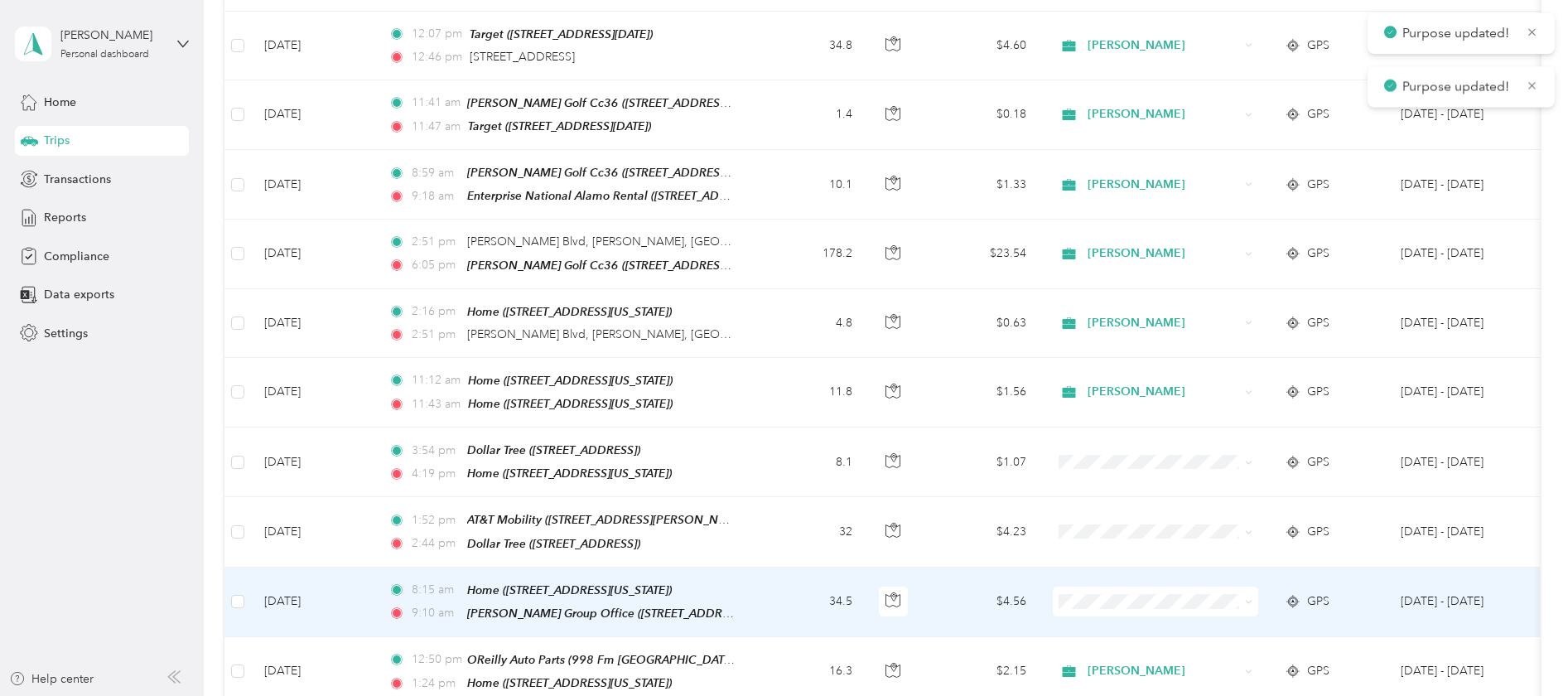 click on "Acosta" at bounding box center [1170, 601] 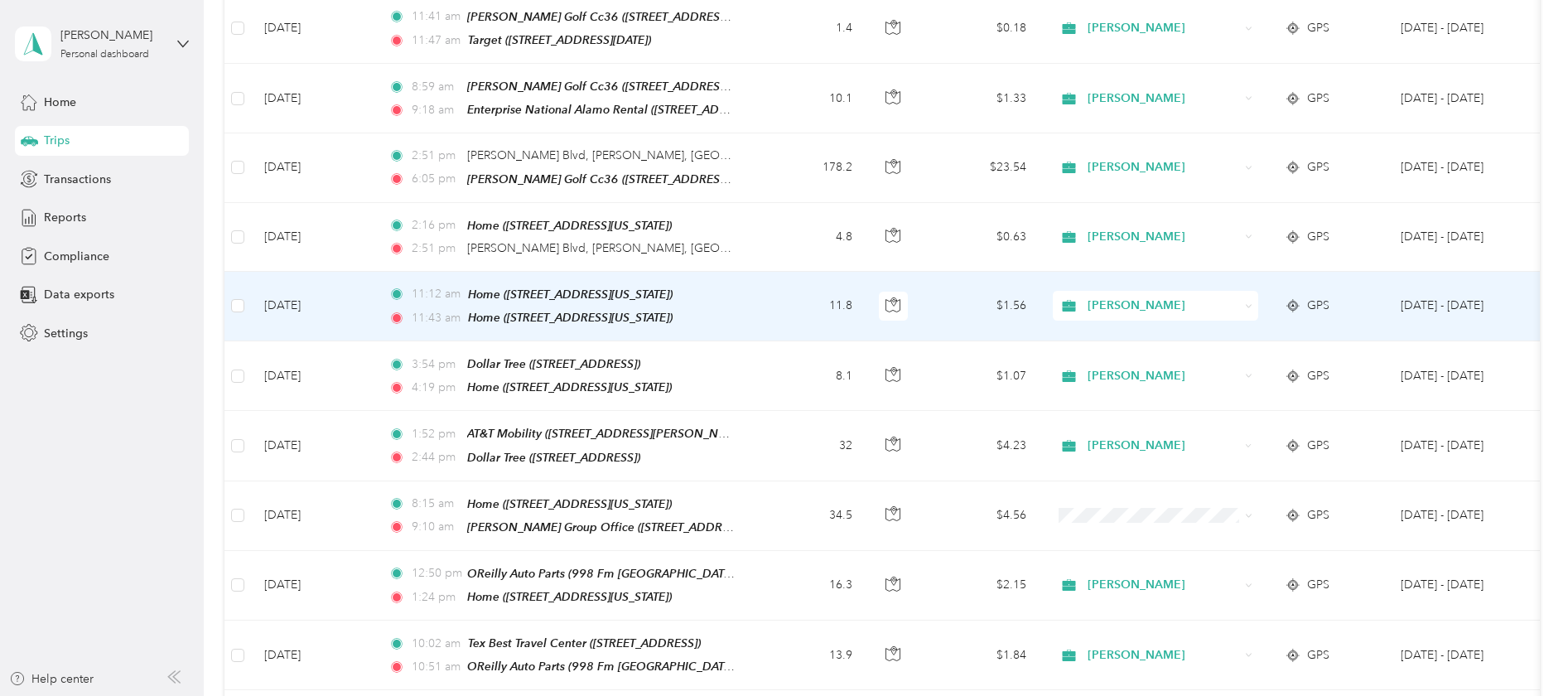 scroll, scrollTop: 1365, scrollLeft: 0, axis: vertical 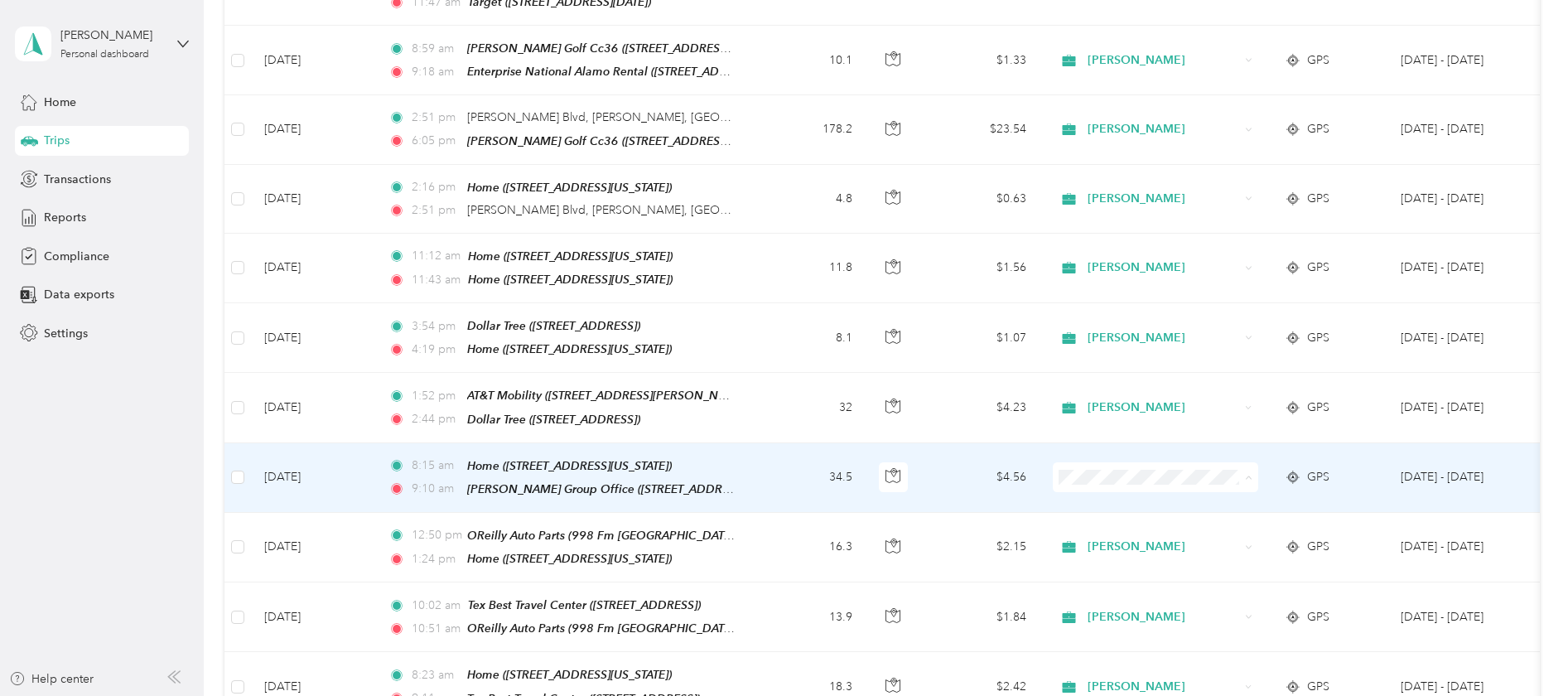 click on "Acosta" at bounding box center (1170, 477) 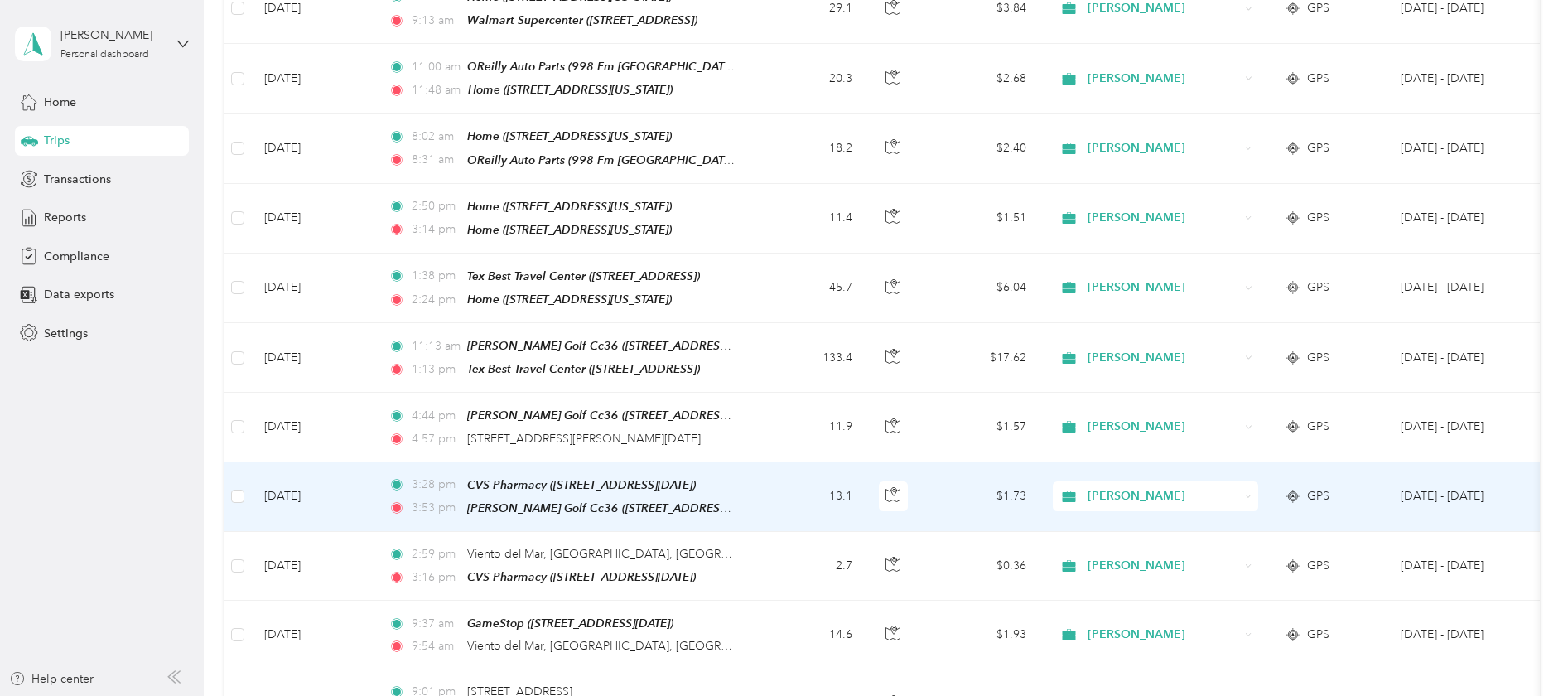 scroll, scrollTop: 0, scrollLeft: 0, axis: both 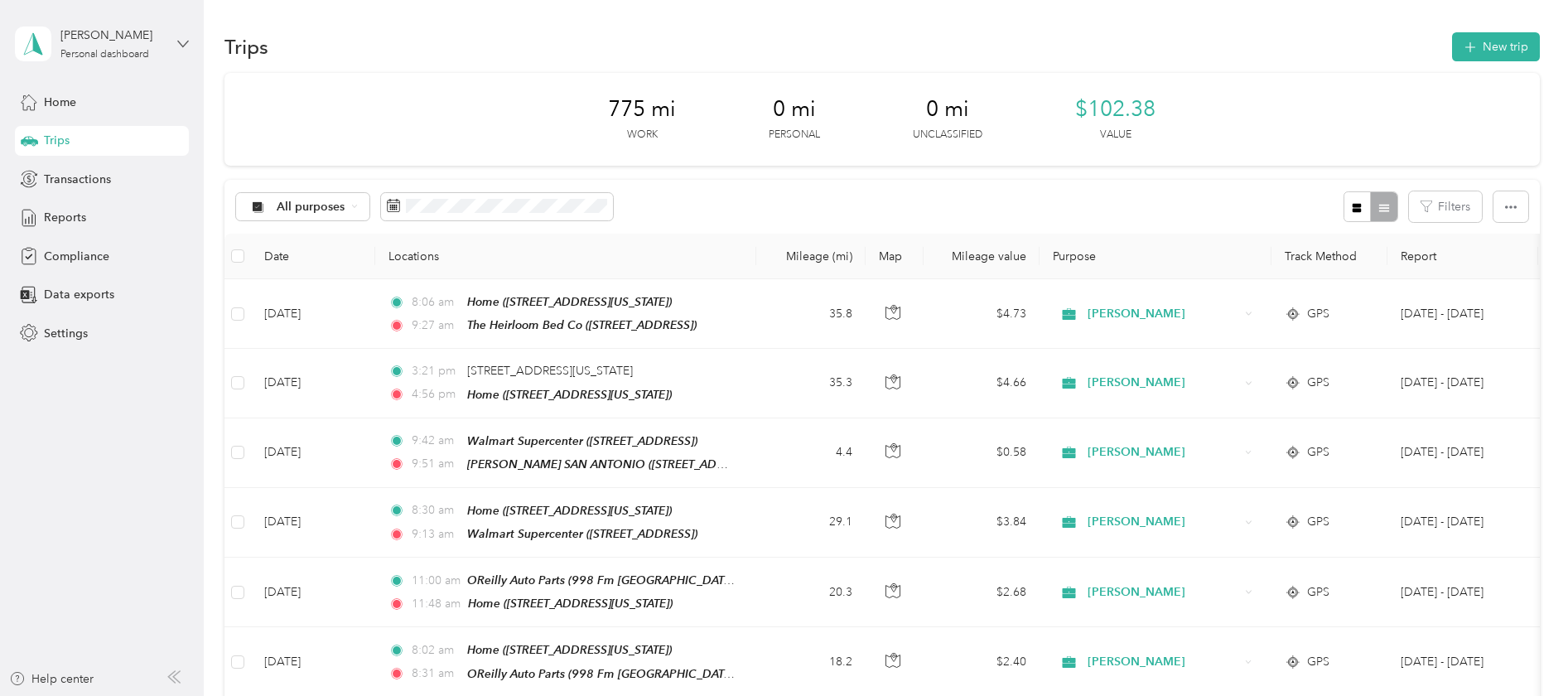 click 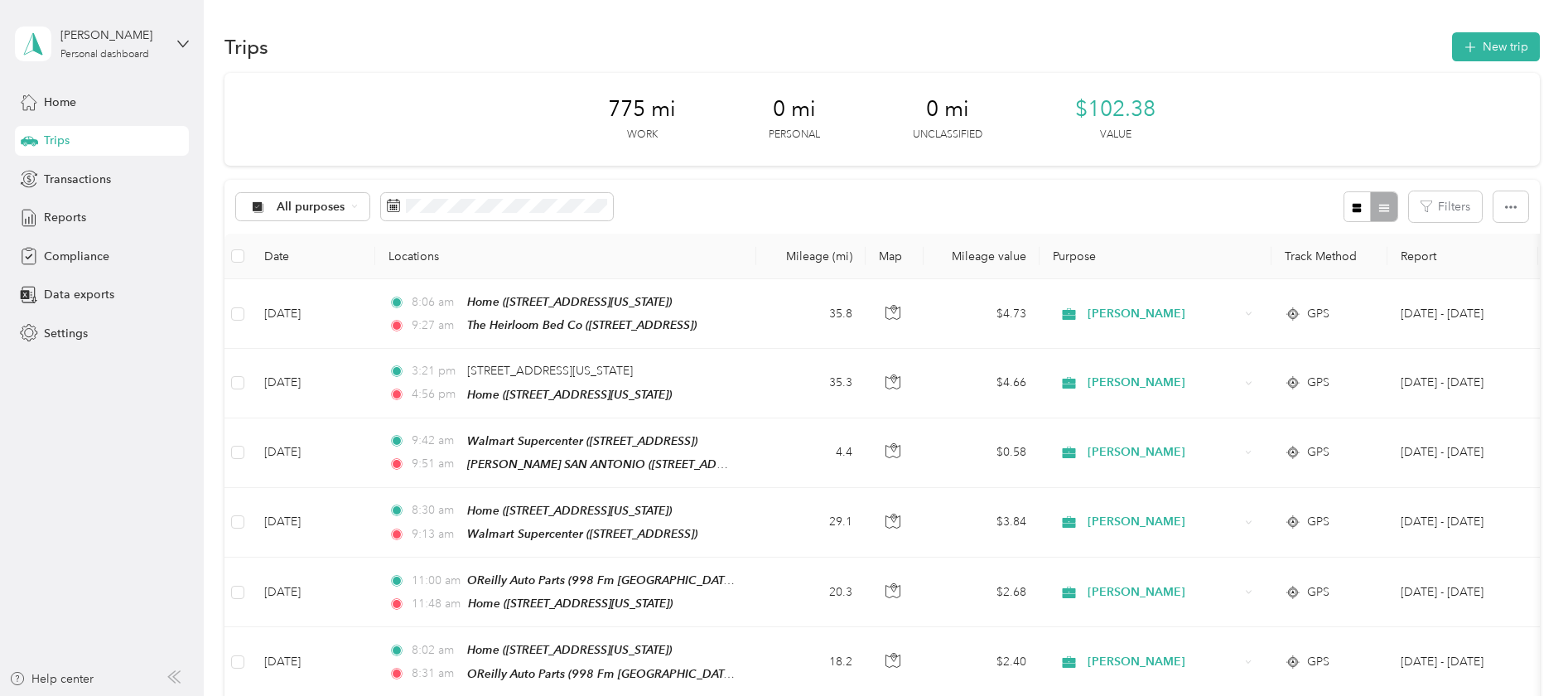 click on "Log out" at bounding box center (61, 136) 